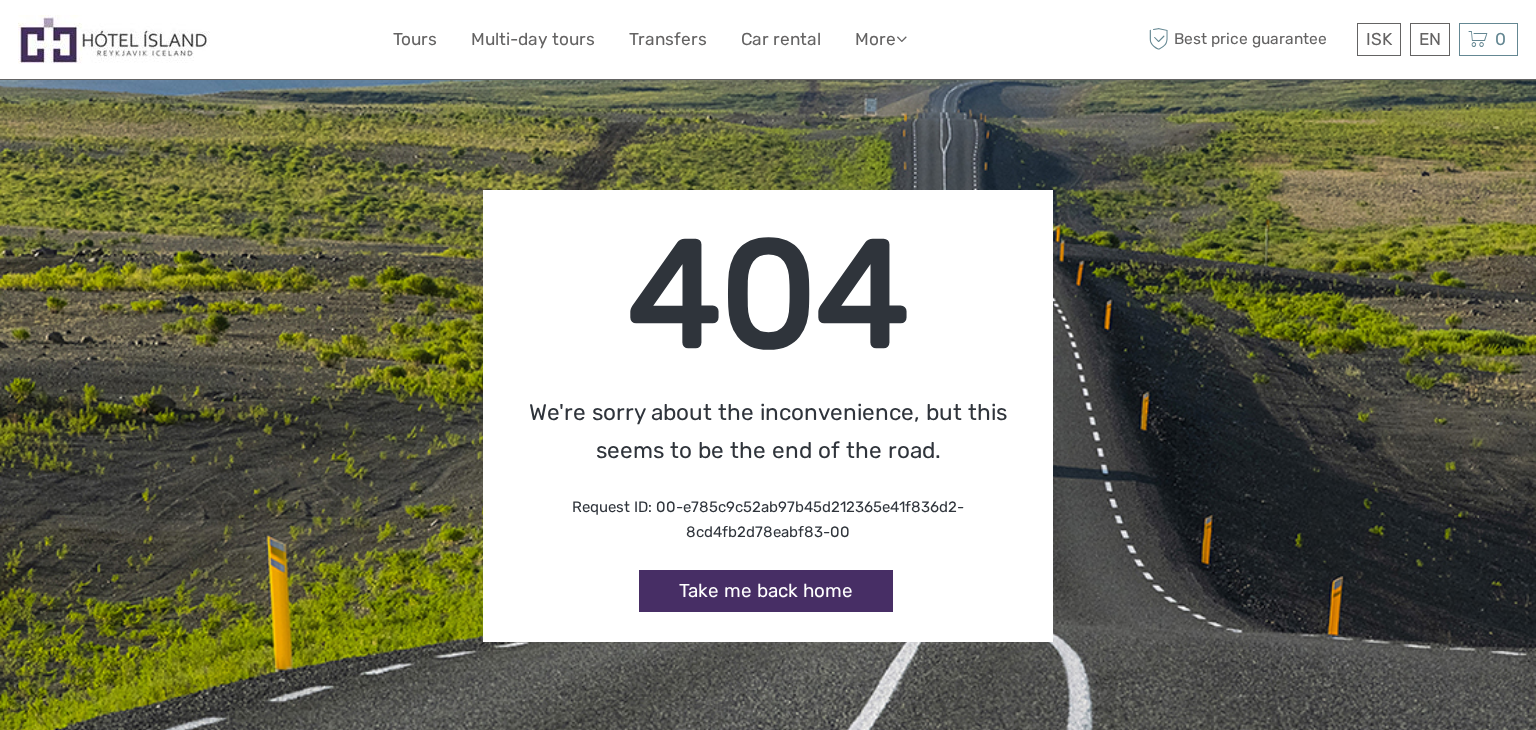 scroll, scrollTop: 0, scrollLeft: 0, axis: both 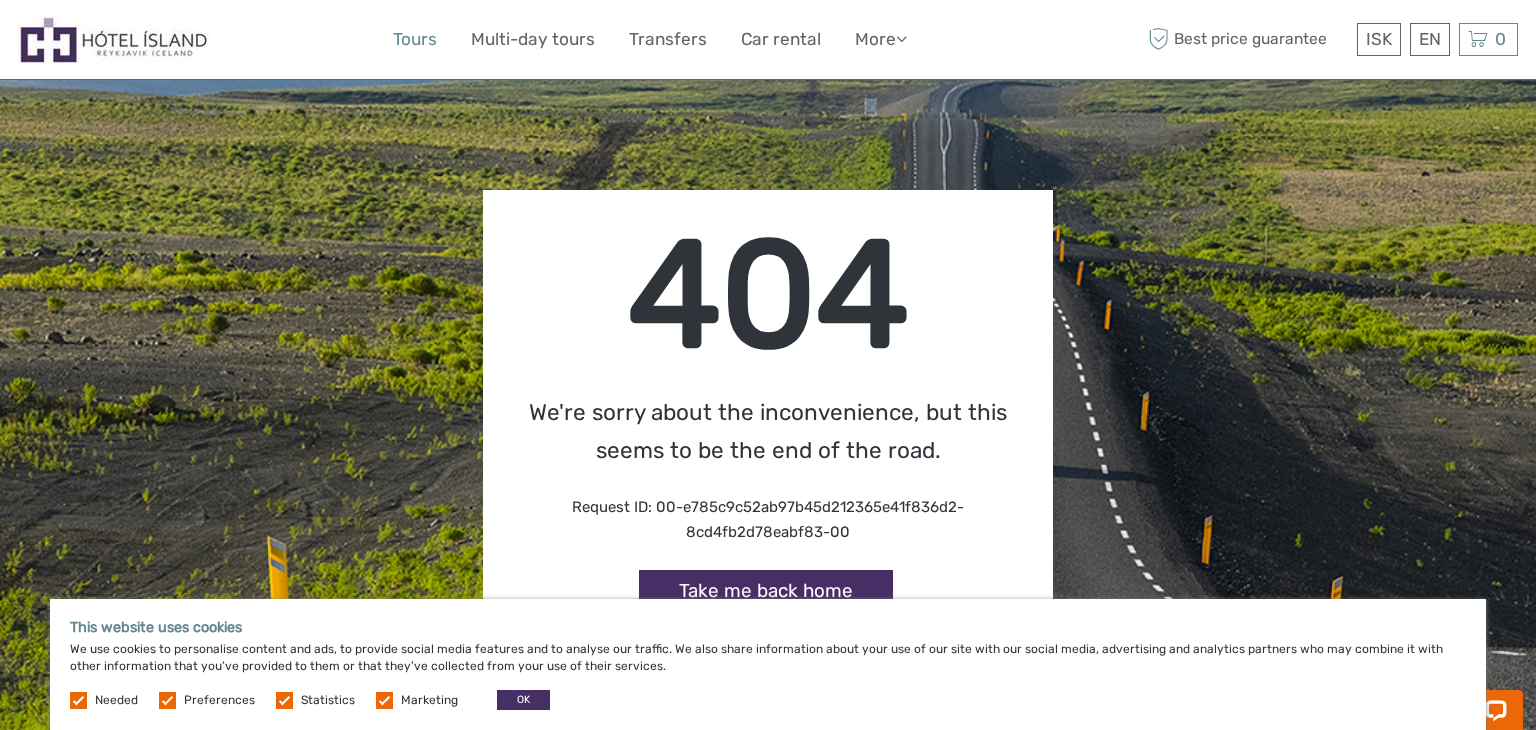 click on "Tours" at bounding box center (415, 39) 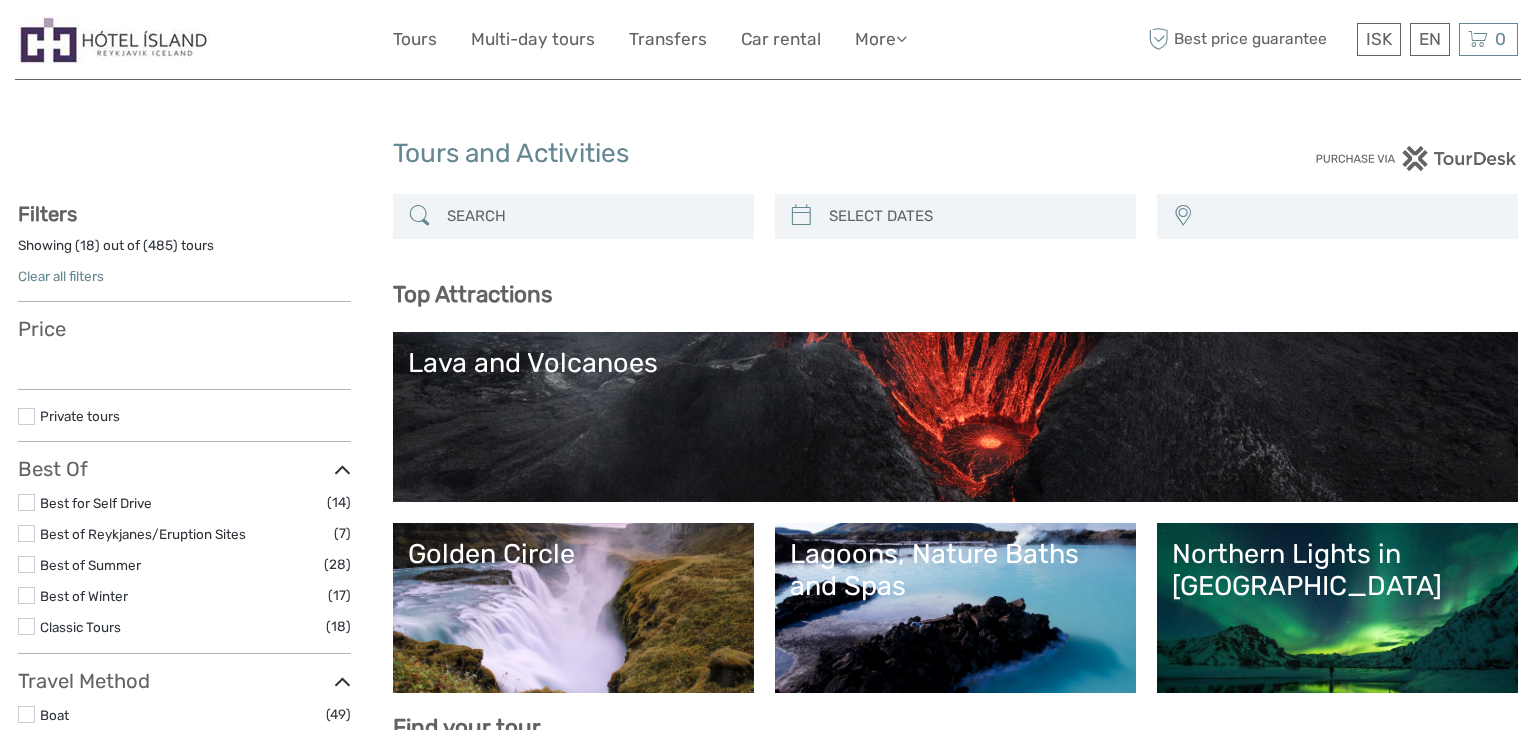 select 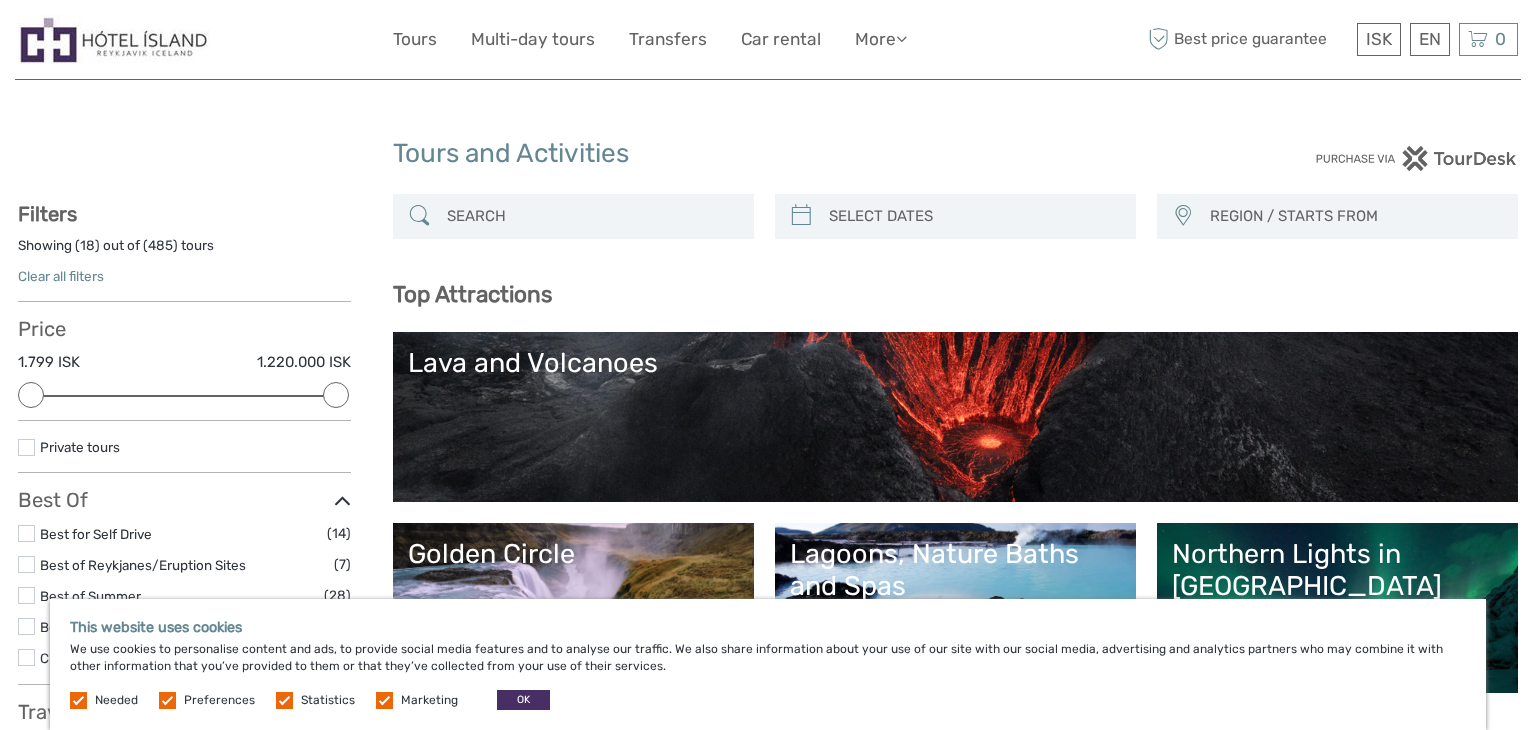 scroll, scrollTop: 0, scrollLeft: 0, axis: both 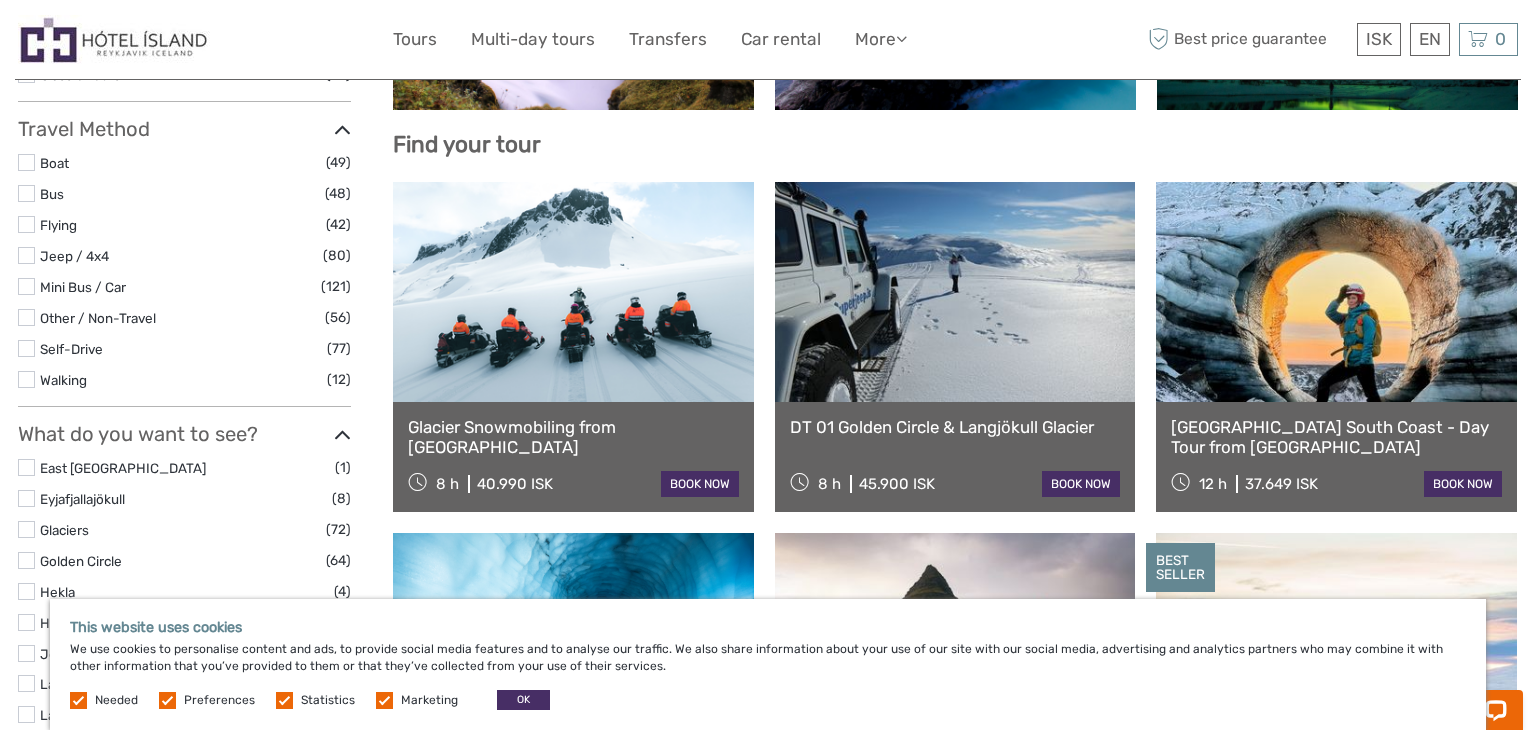 click at bounding box center [26, 560] 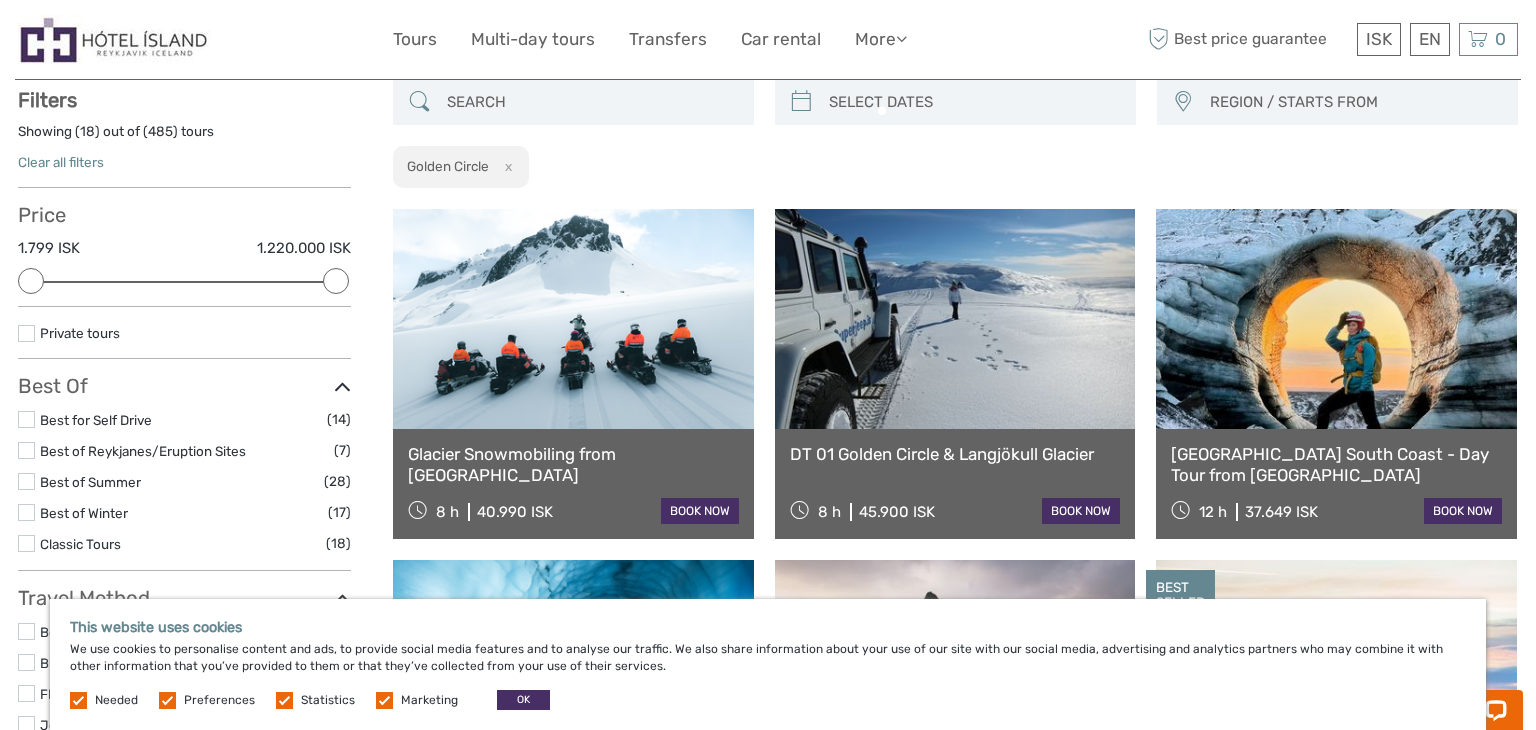 scroll, scrollTop: 113, scrollLeft: 0, axis: vertical 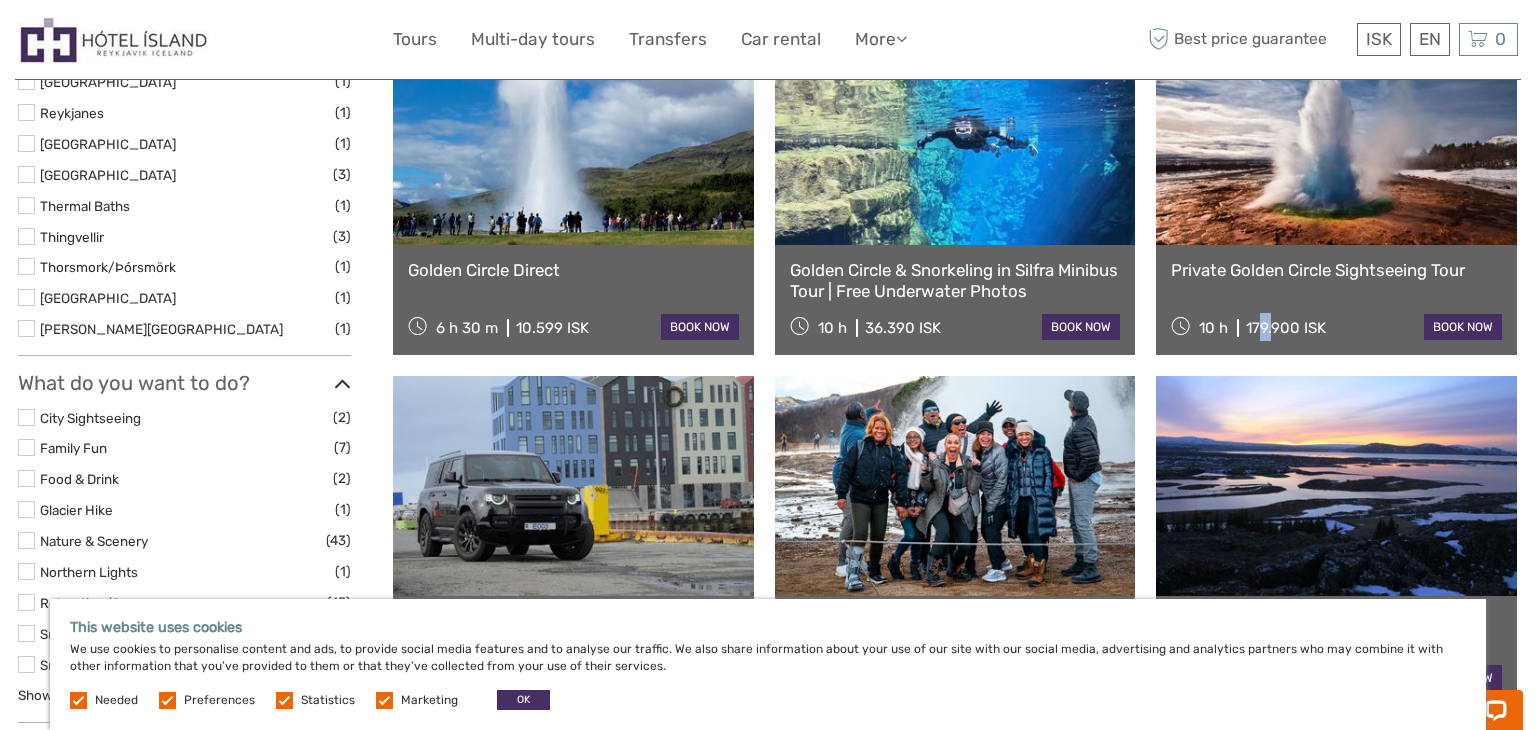 drag, startPoint x: 1272, startPoint y: 329, endPoint x: 1257, endPoint y: 326, distance: 15.297058 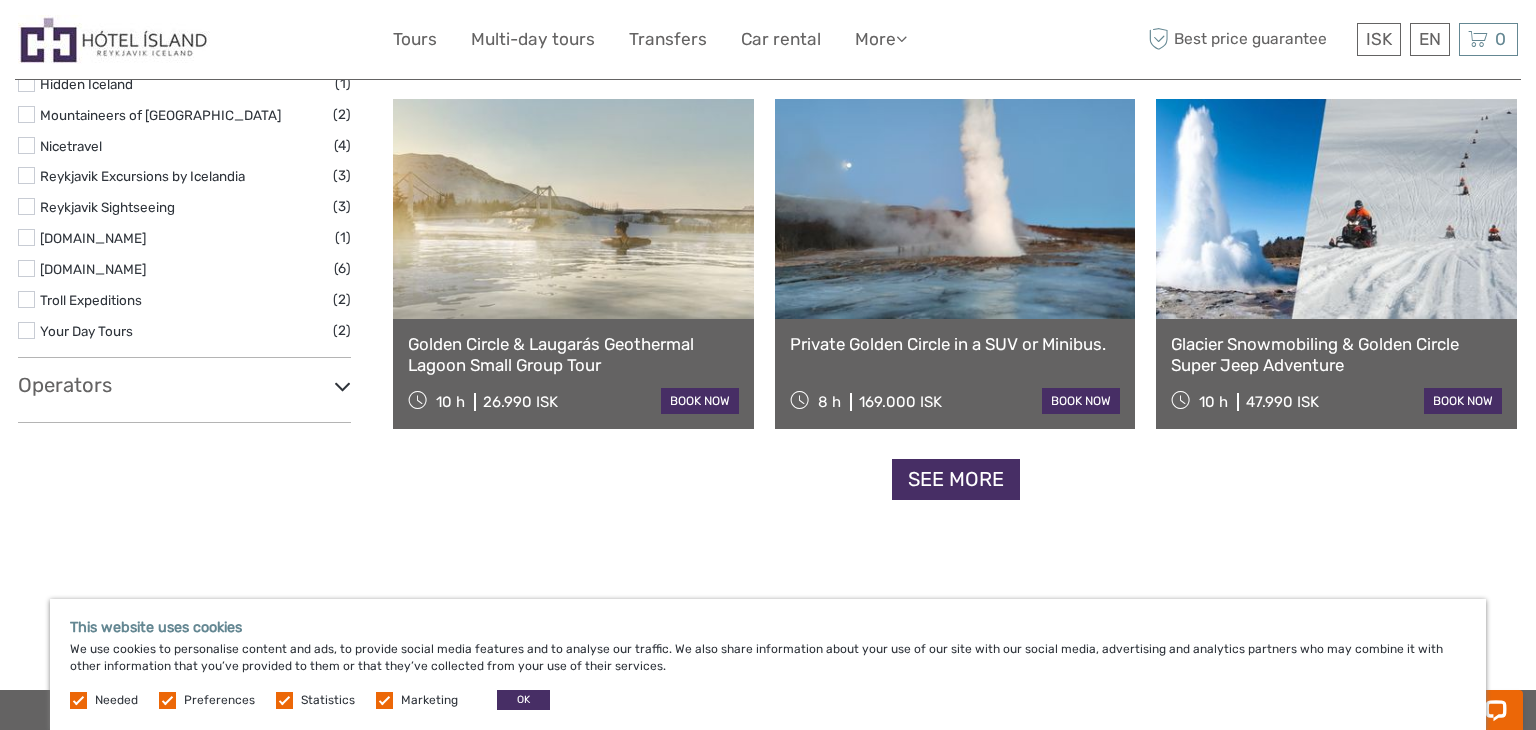 scroll, scrollTop: 2035, scrollLeft: 0, axis: vertical 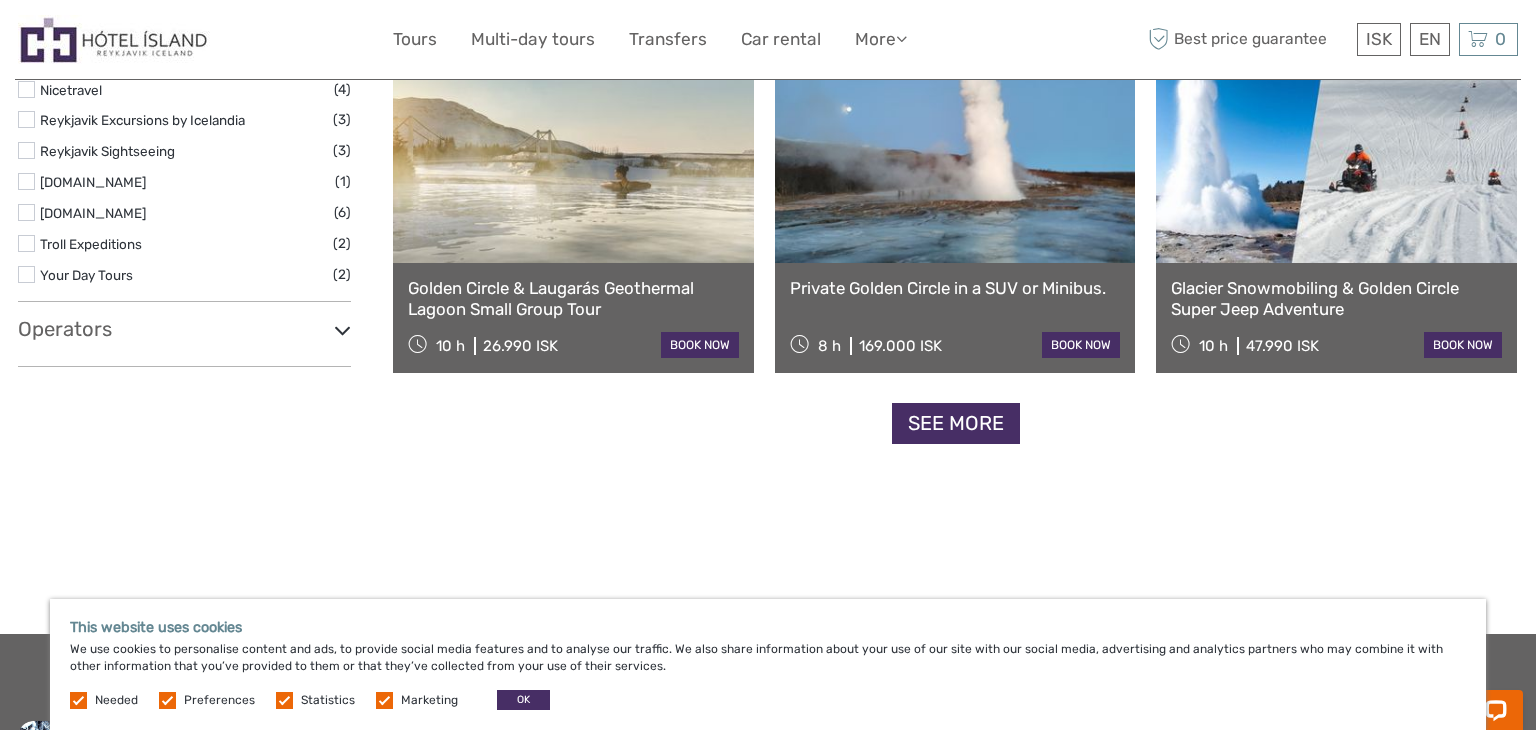 click on "See more" at bounding box center (956, 423) 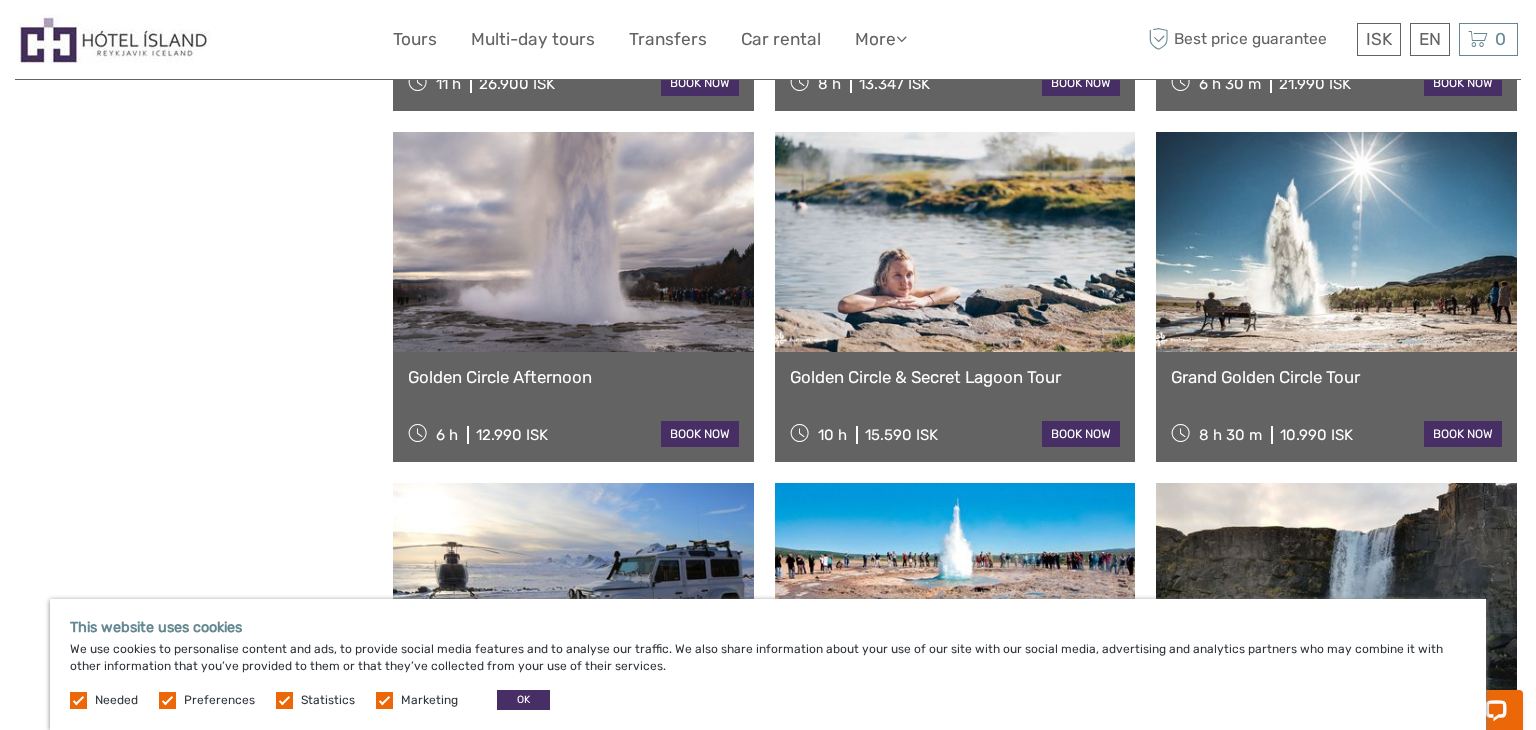 scroll, scrollTop: 2640, scrollLeft: 0, axis: vertical 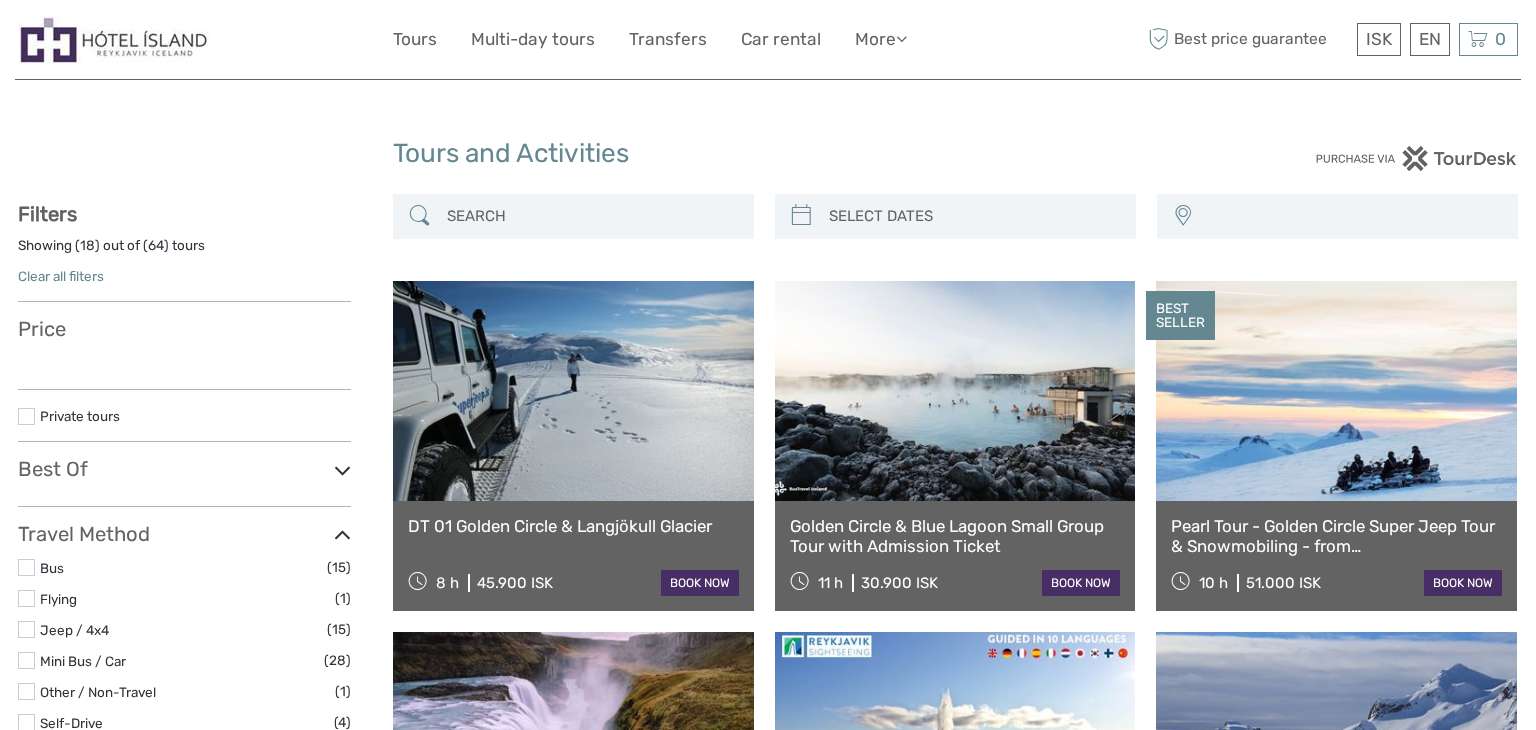 select 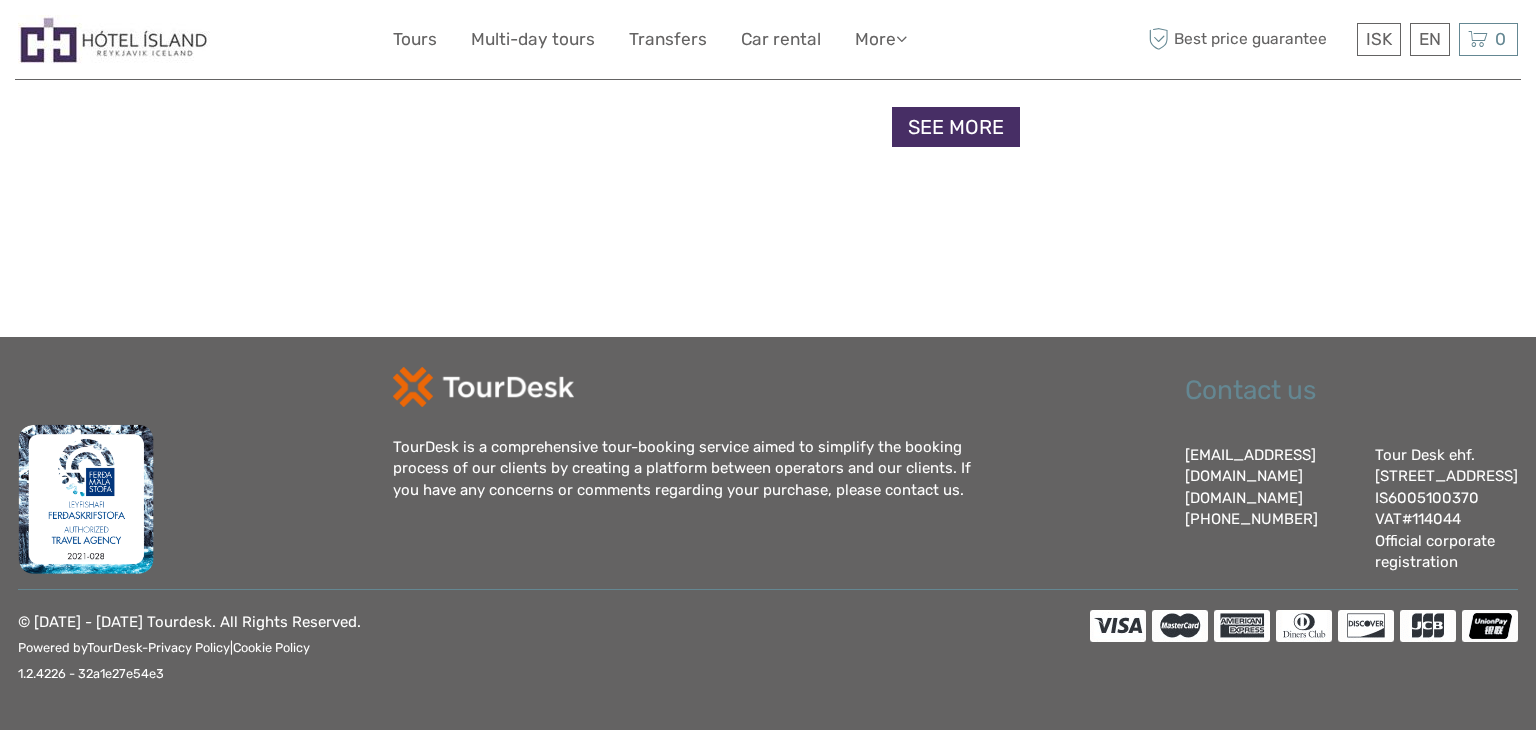 select 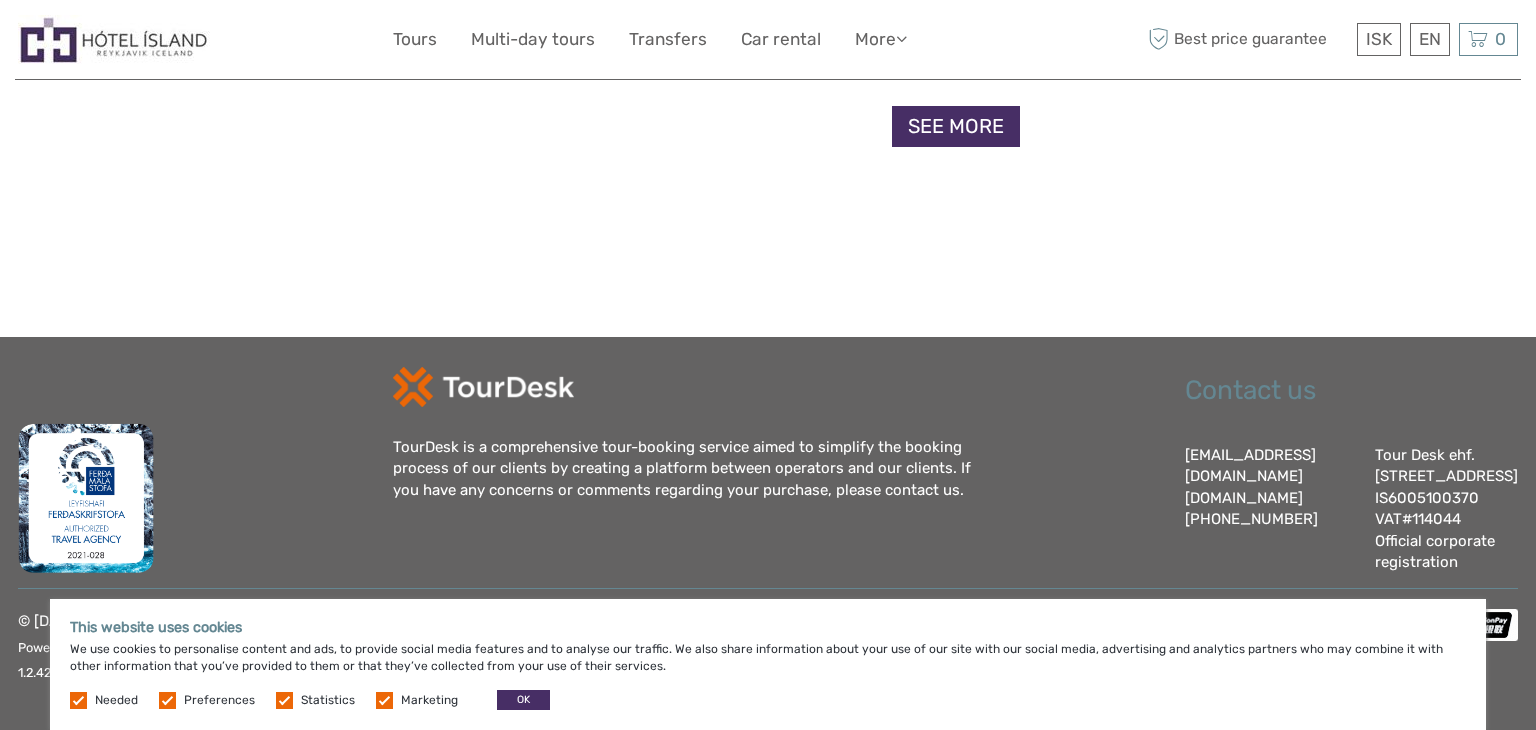 scroll, scrollTop: 0, scrollLeft: 0, axis: both 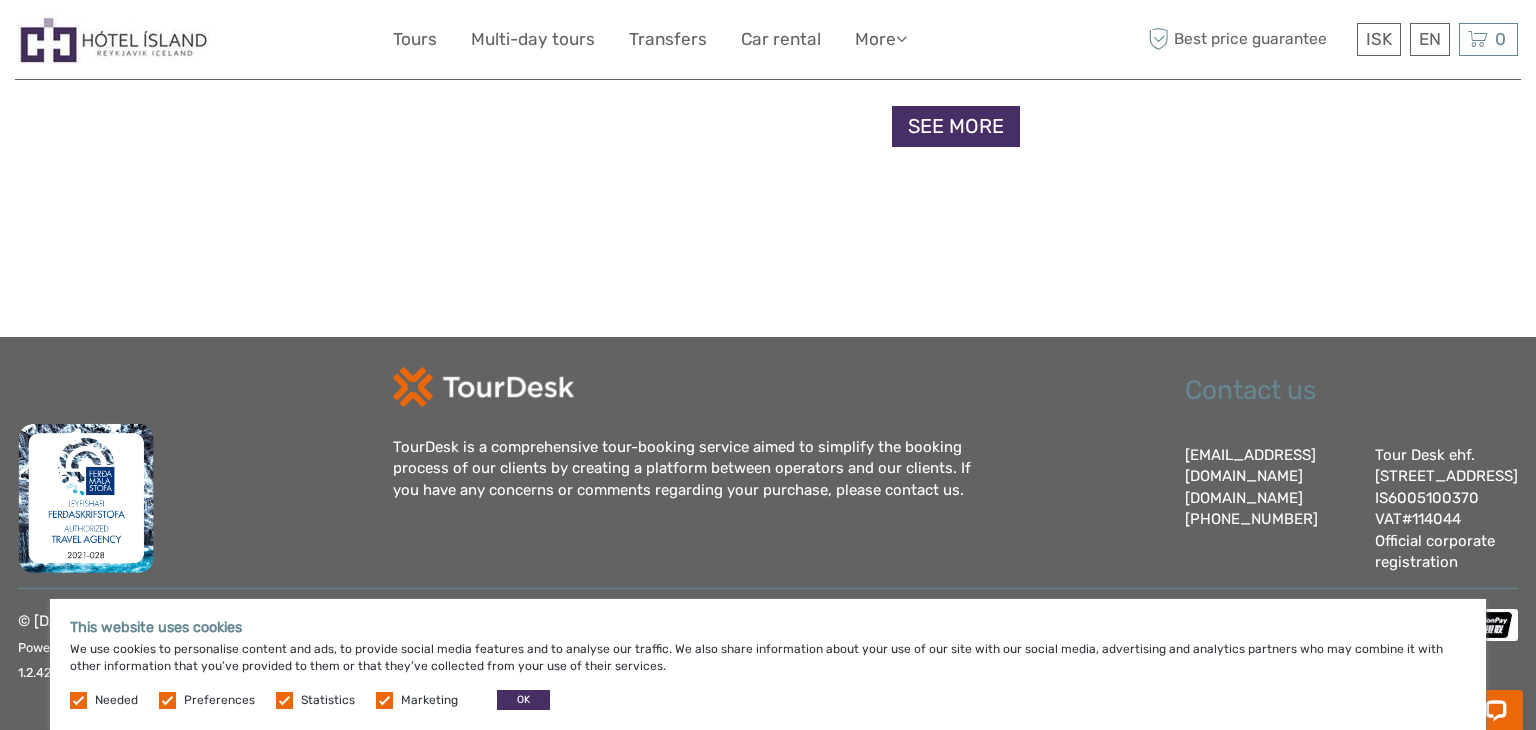 click on "See more" at bounding box center (956, 126) 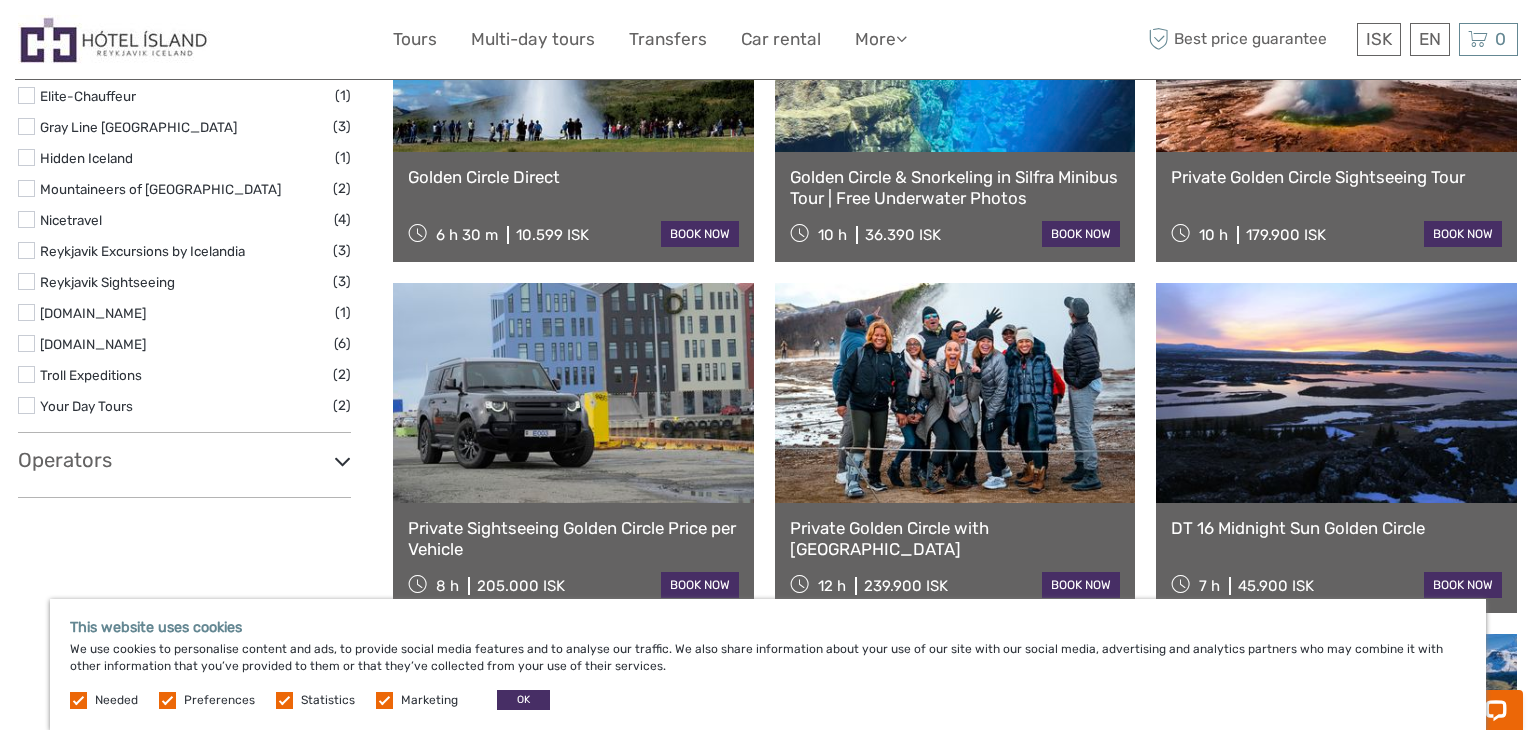scroll, scrollTop: 1092, scrollLeft: 0, axis: vertical 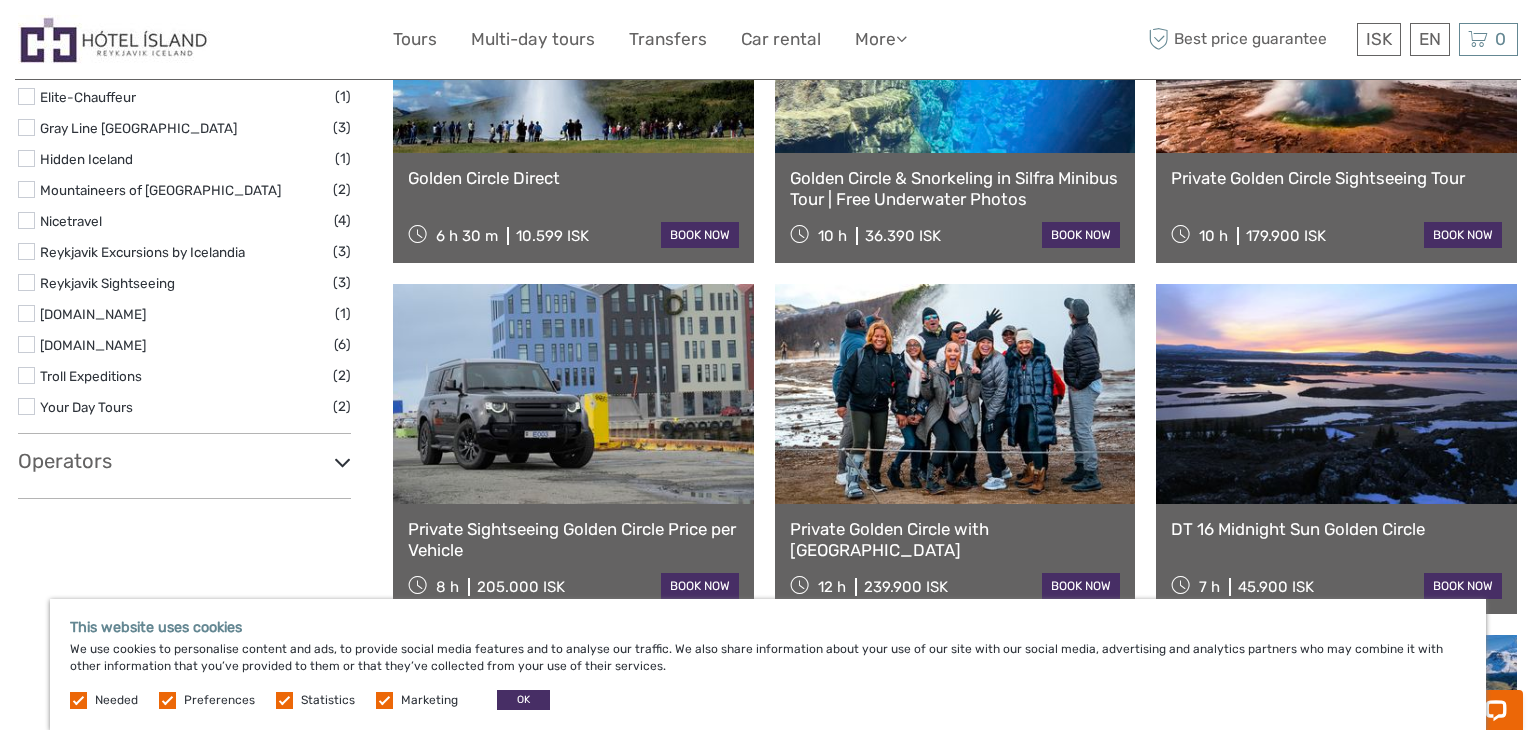 click on "Operators
Absorb Iceland
(1)
Amazing Tours Iceland
(1)
Camping Card 2025
(1)
Elysia Tours
(1)
EV Travel
(1)
Gateway to Iceland
(1)
Holiday Tours
(2)
Icelimo Luxurytravel
(1)
Laugarvatn Fontana
(2)
(1)" at bounding box center [184, 474] 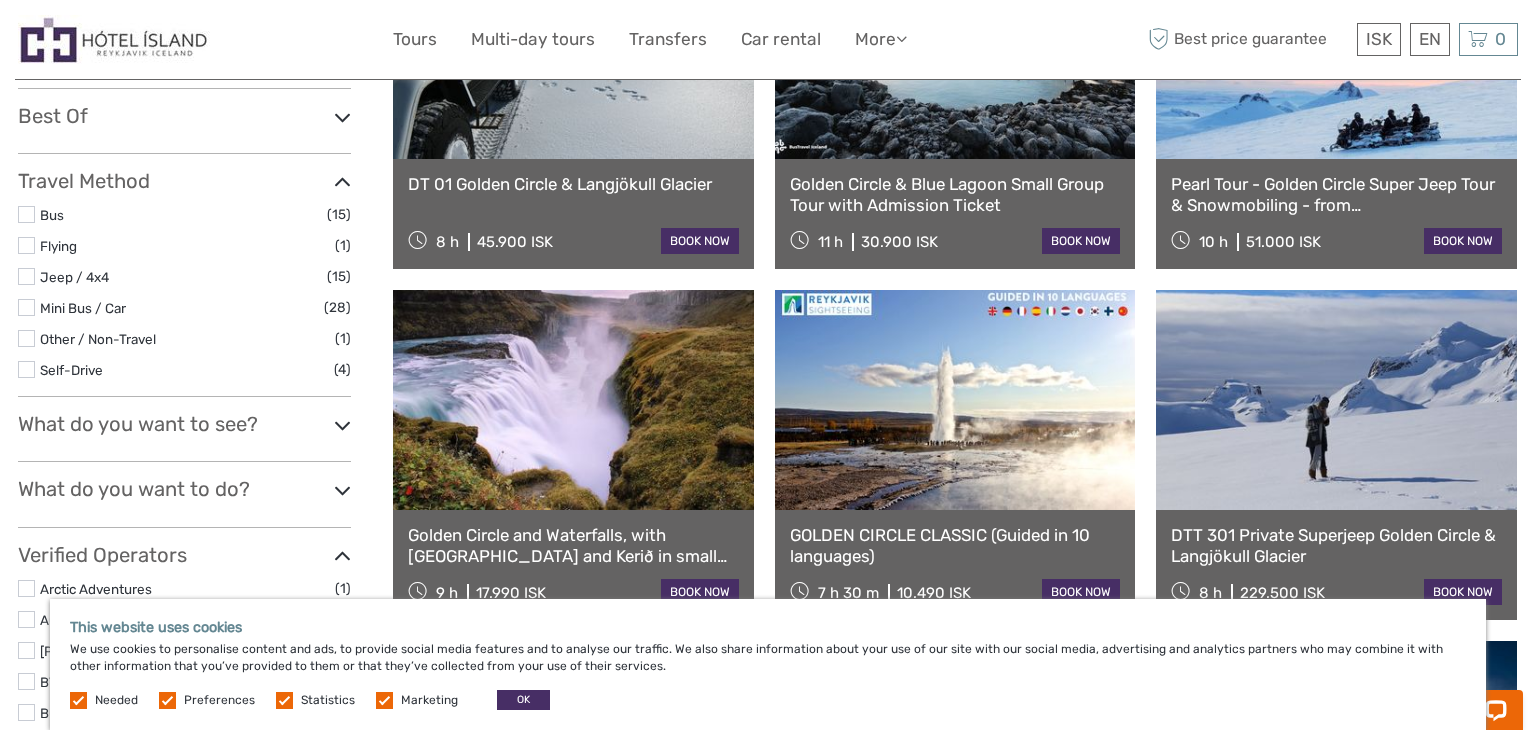 scroll, scrollTop: 384, scrollLeft: 0, axis: vertical 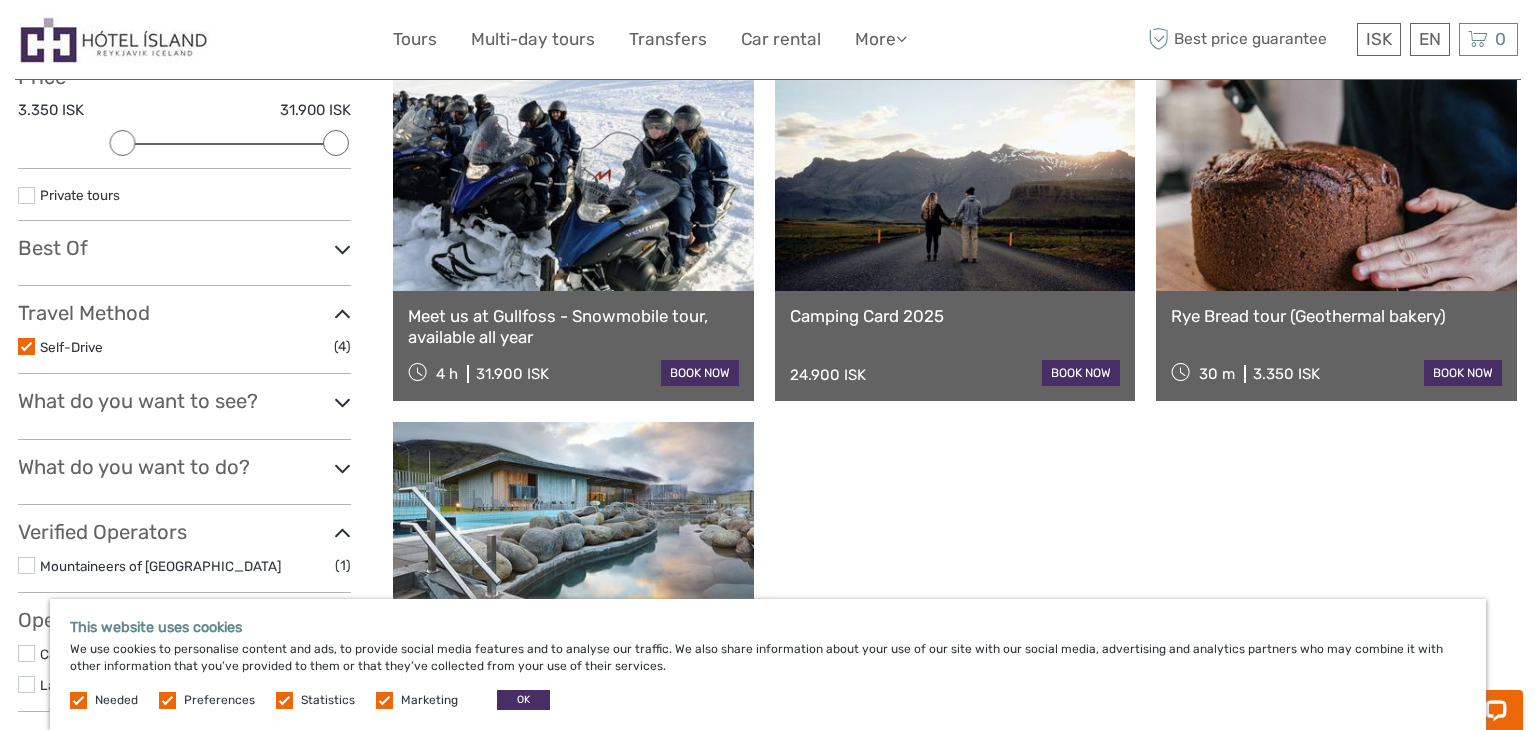 click at bounding box center [26, 346] 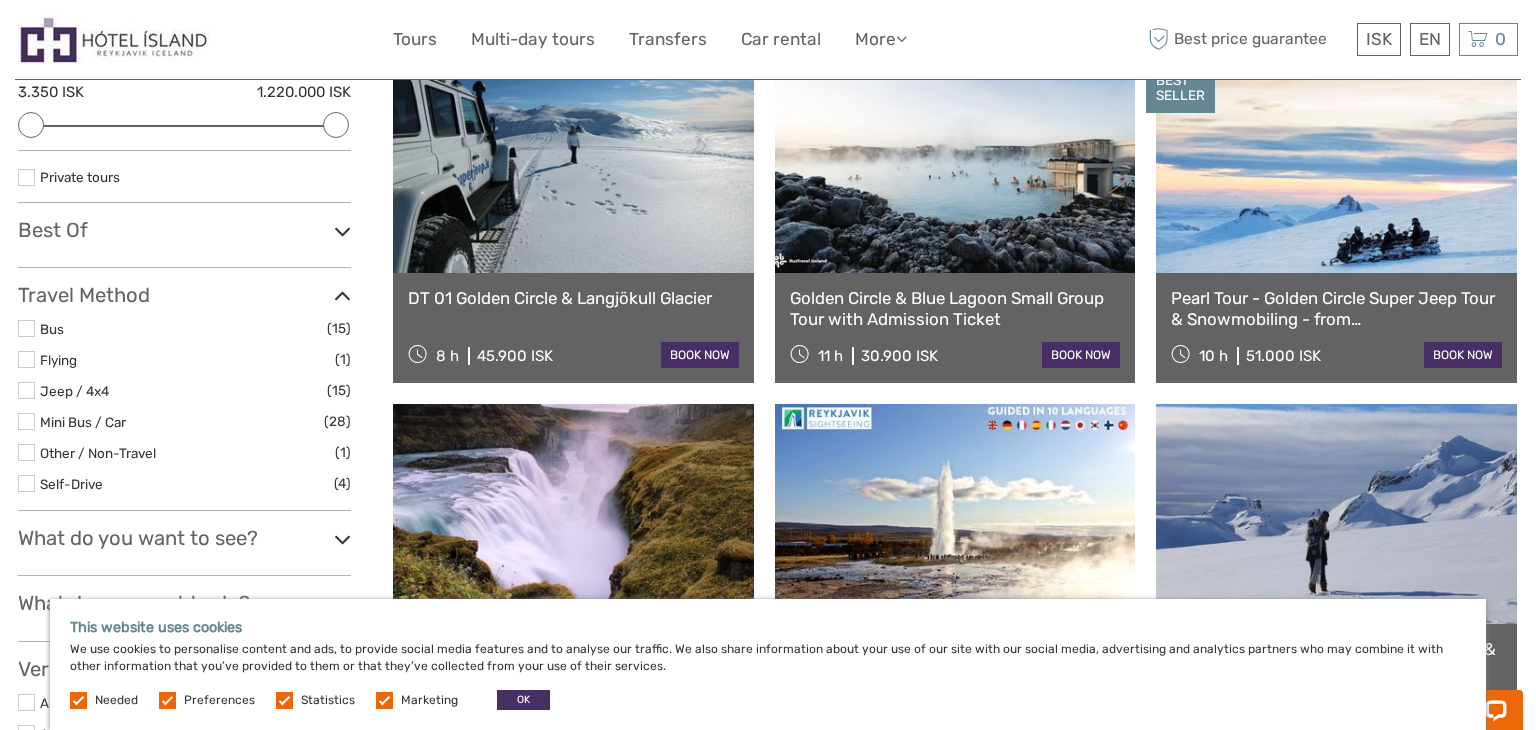scroll, scrollTop: 269, scrollLeft: 0, axis: vertical 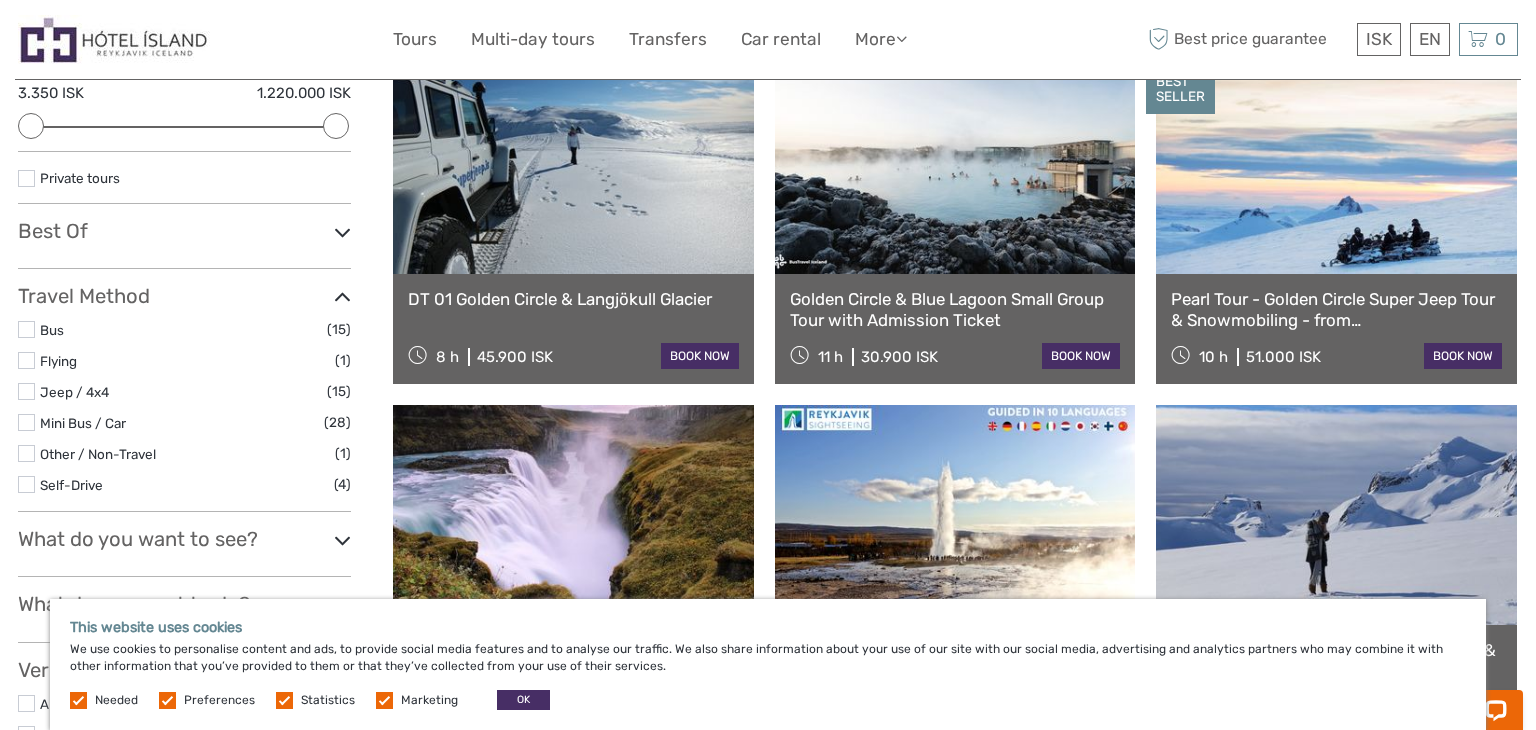 click at bounding box center [342, 232] 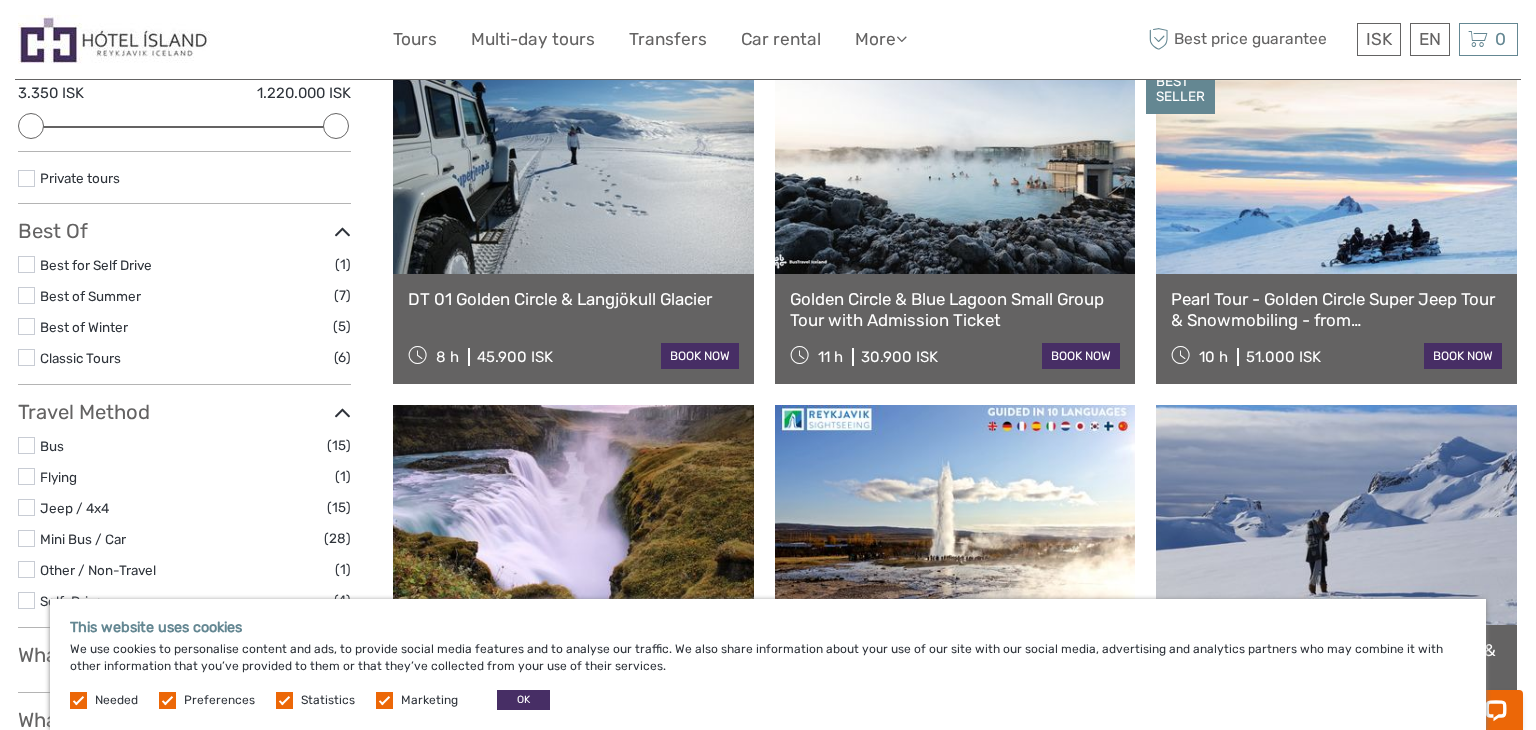 click at bounding box center (26, 264) 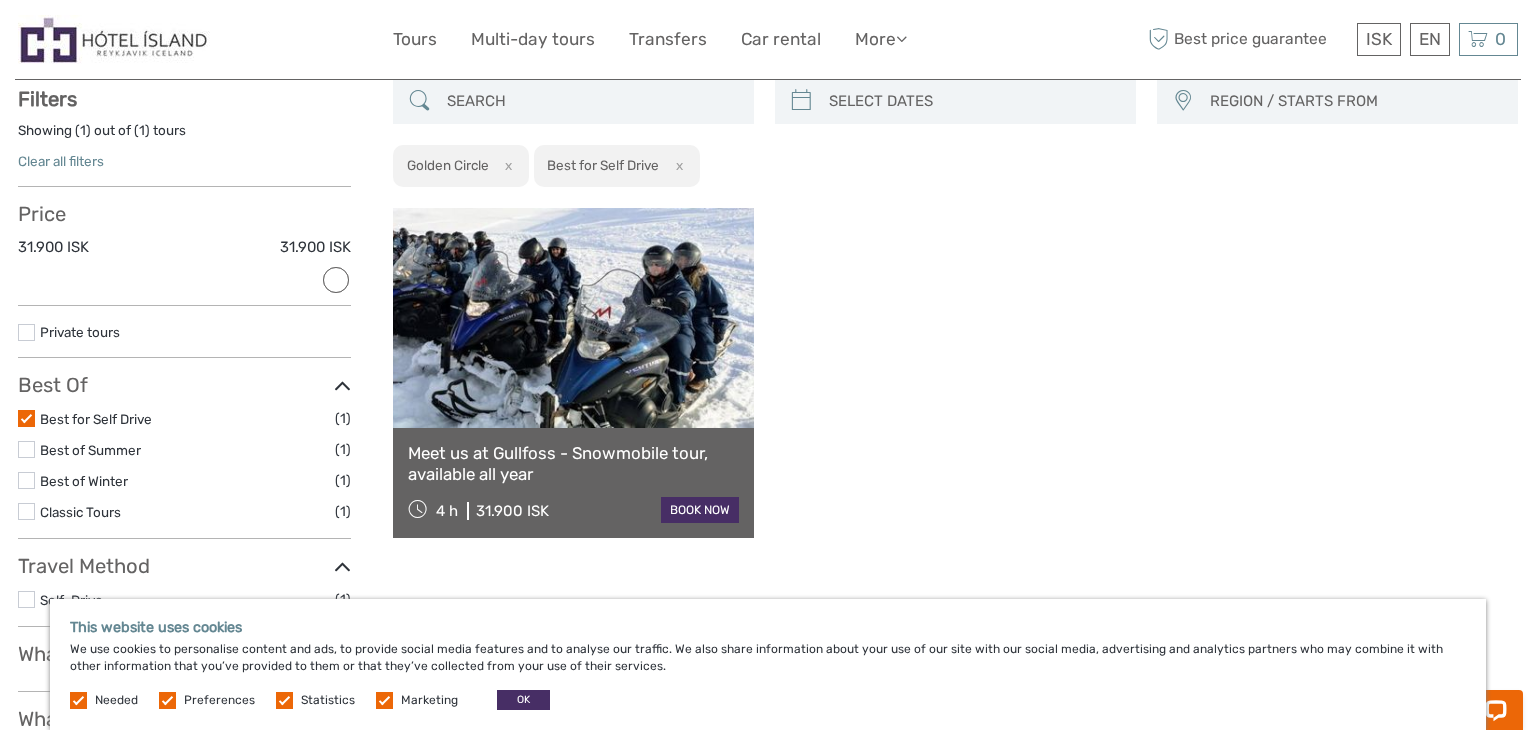 scroll, scrollTop: 113, scrollLeft: 0, axis: vertical 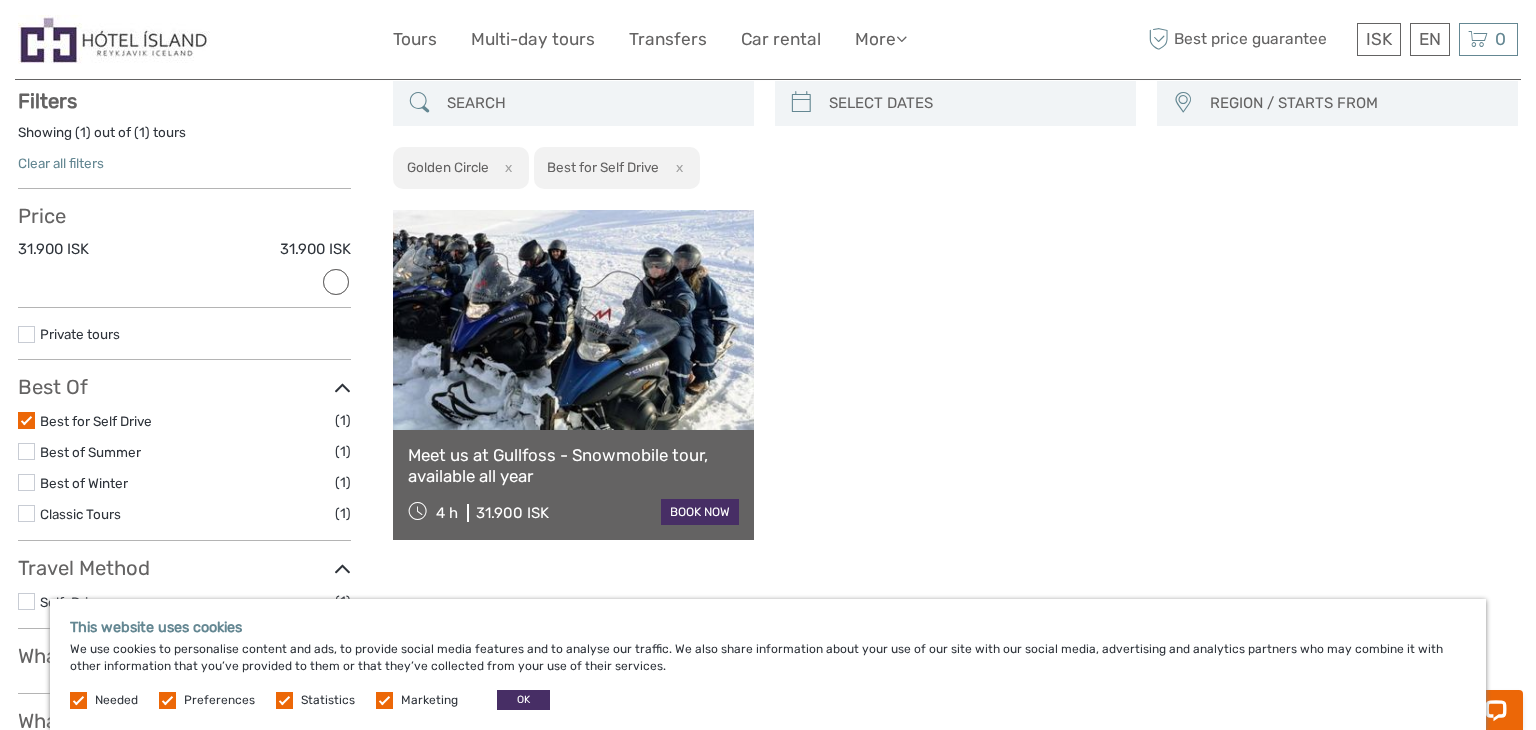 click at bounding box center (26, 420) 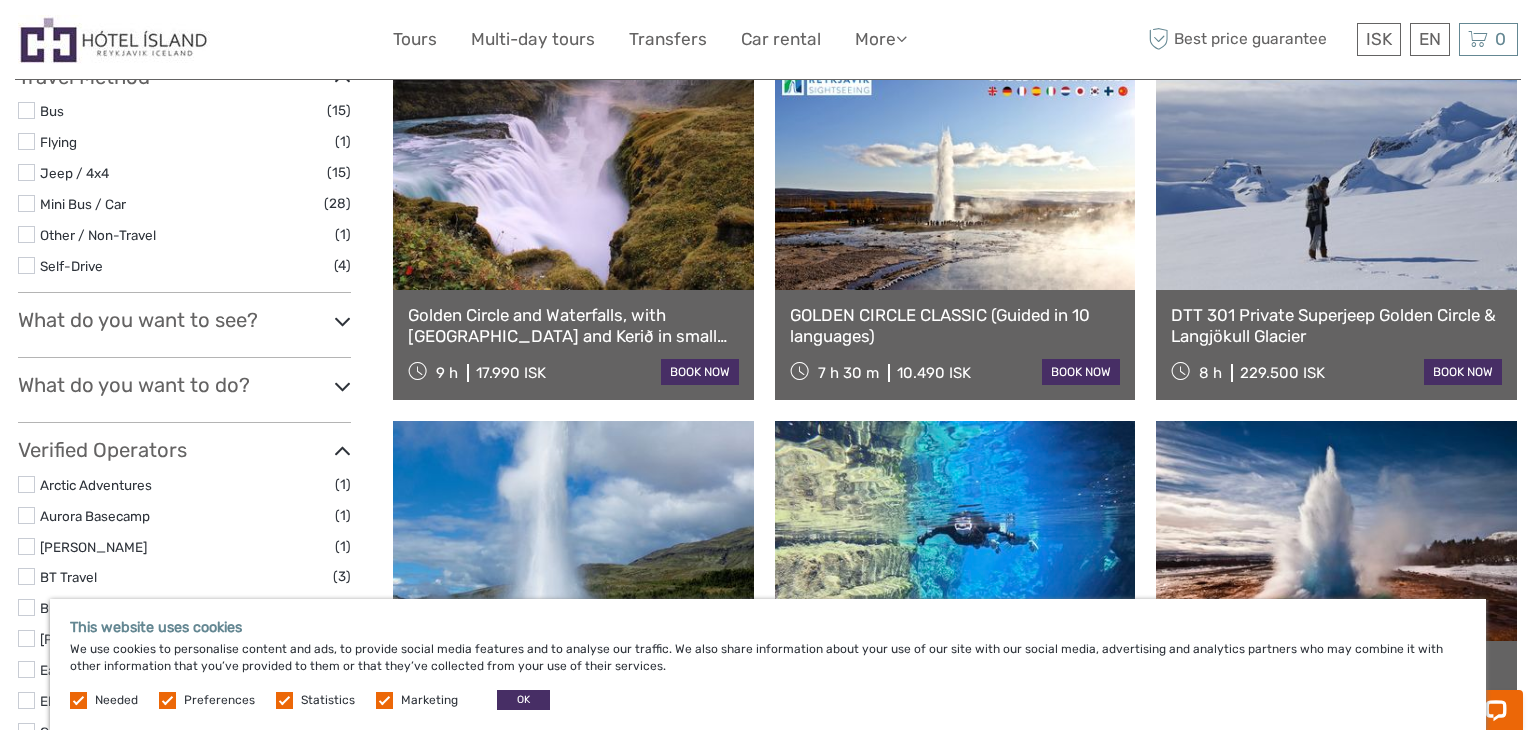 scroll, scrollTop: 603, scrollLeft: 0, axis: vertical 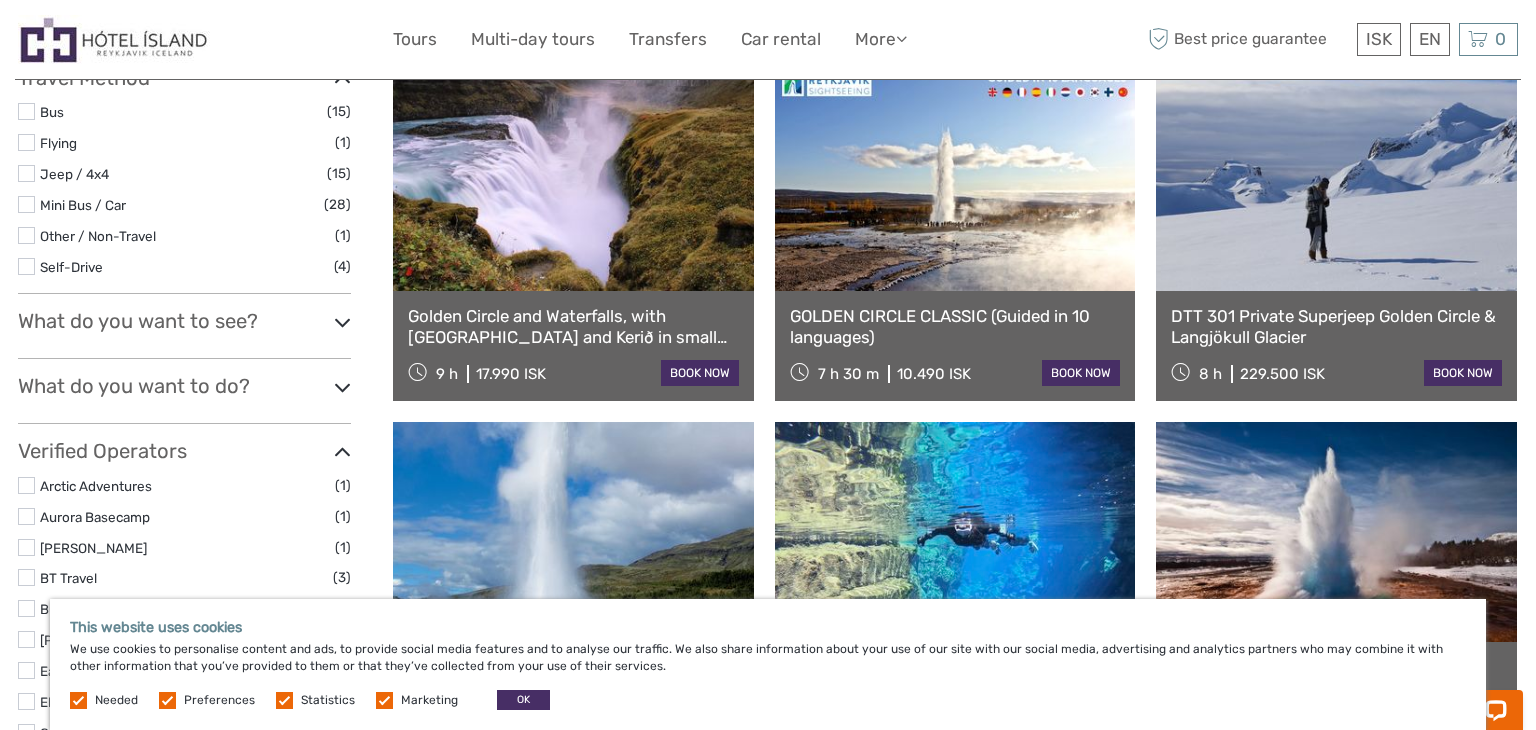 click at bounding box center (342, 322) 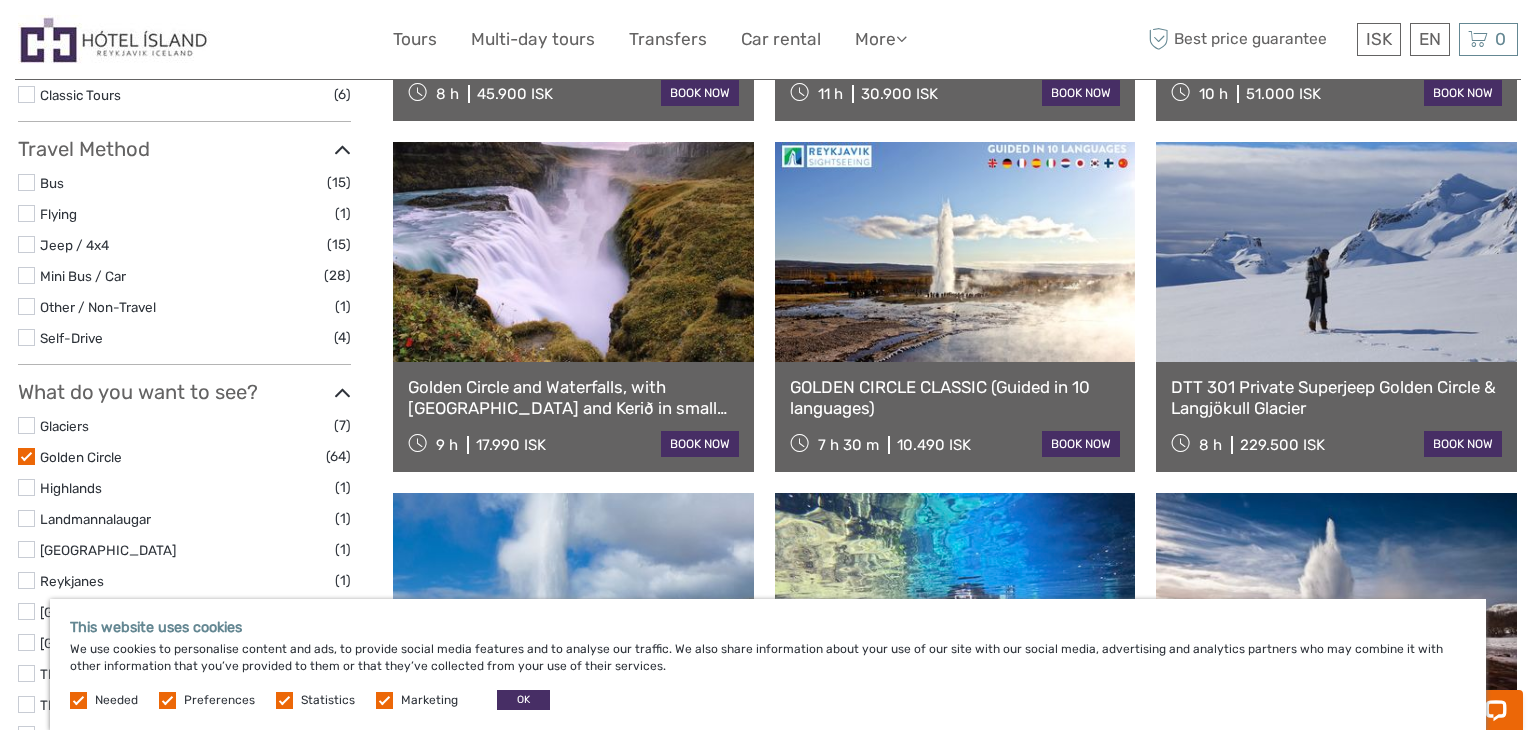 scroll, scrollTop: 534, scrollLeft: 0, axis: vertical 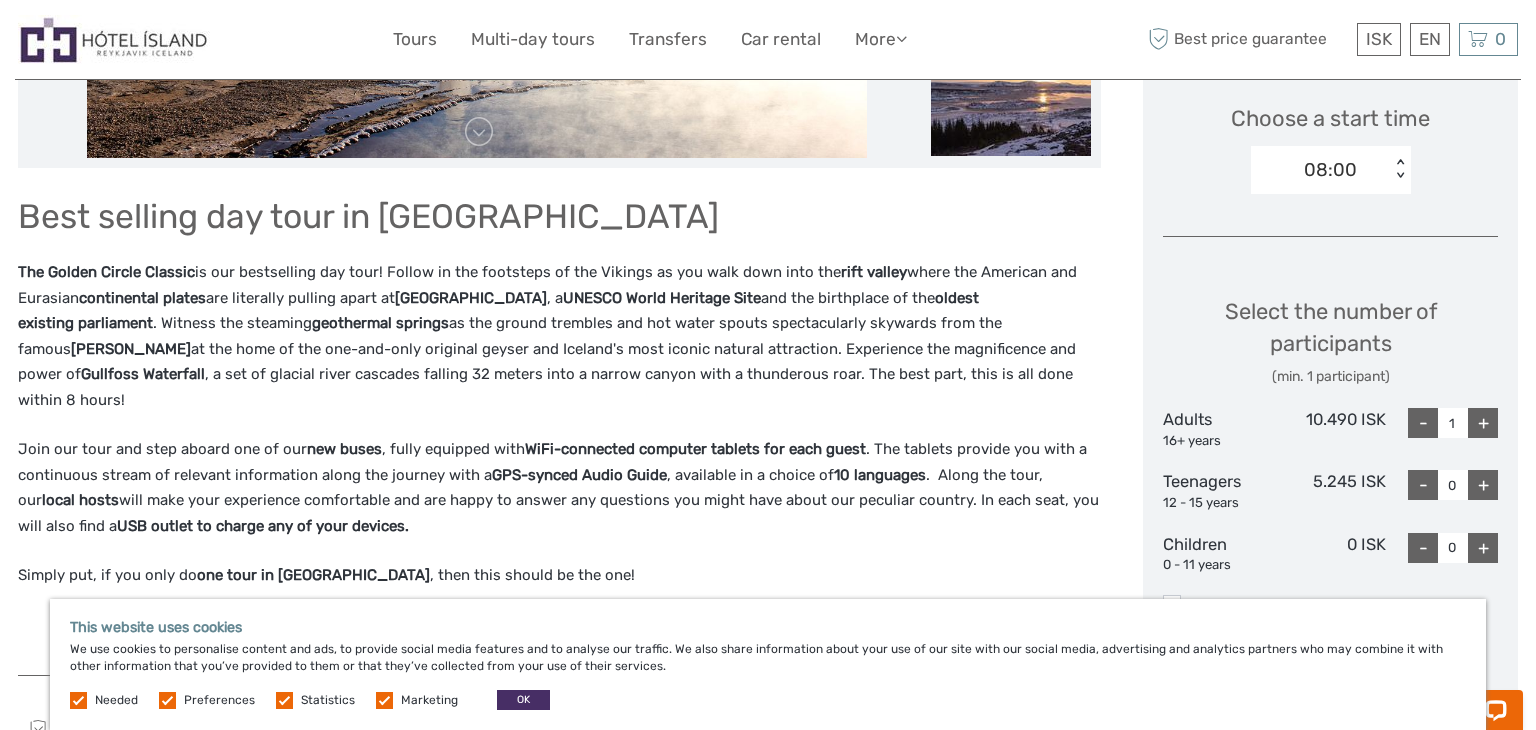 click on "+" at bounding box center (1483, 423) 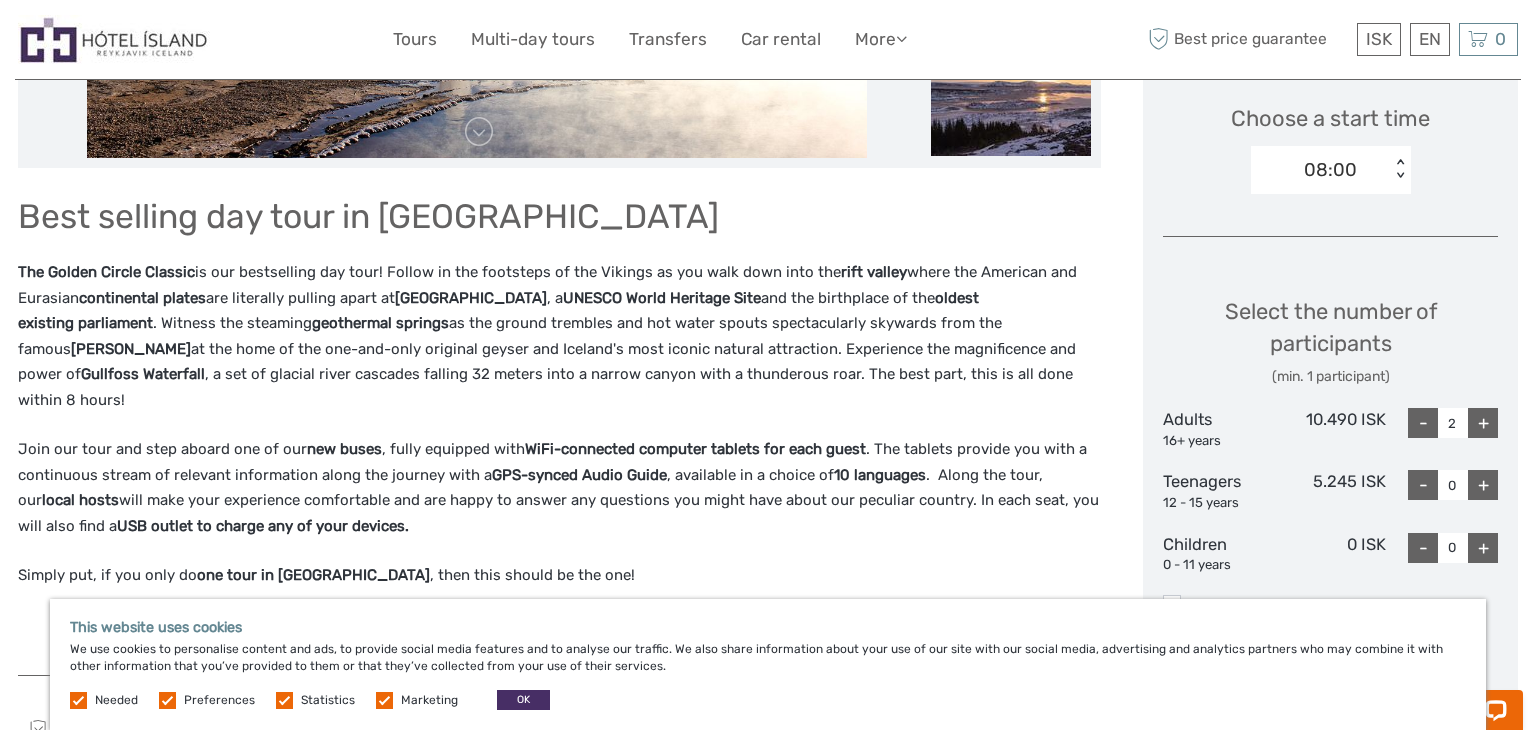 click on "+" at bounding box center (1483, 423) 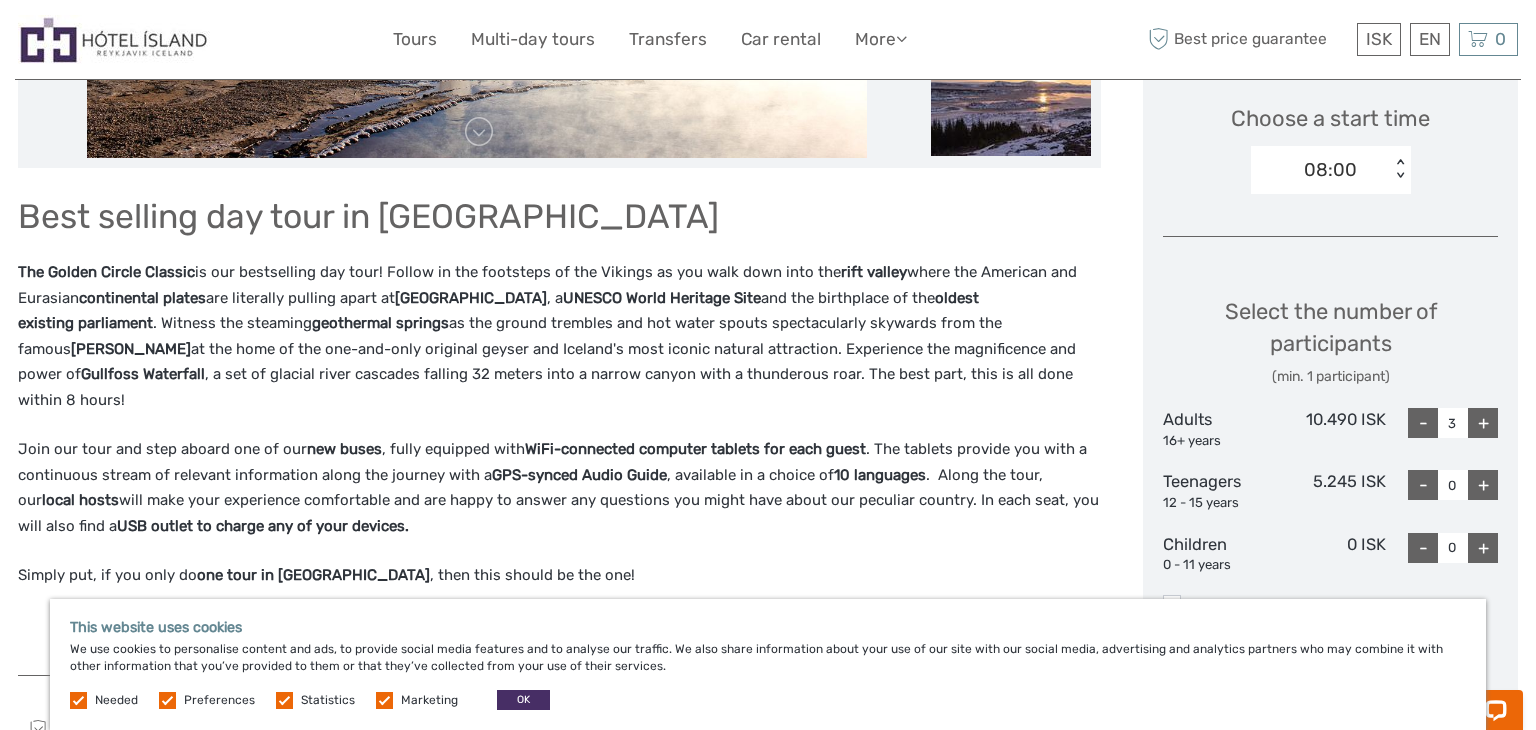 click on "-" at bounding box center [1423, 423] 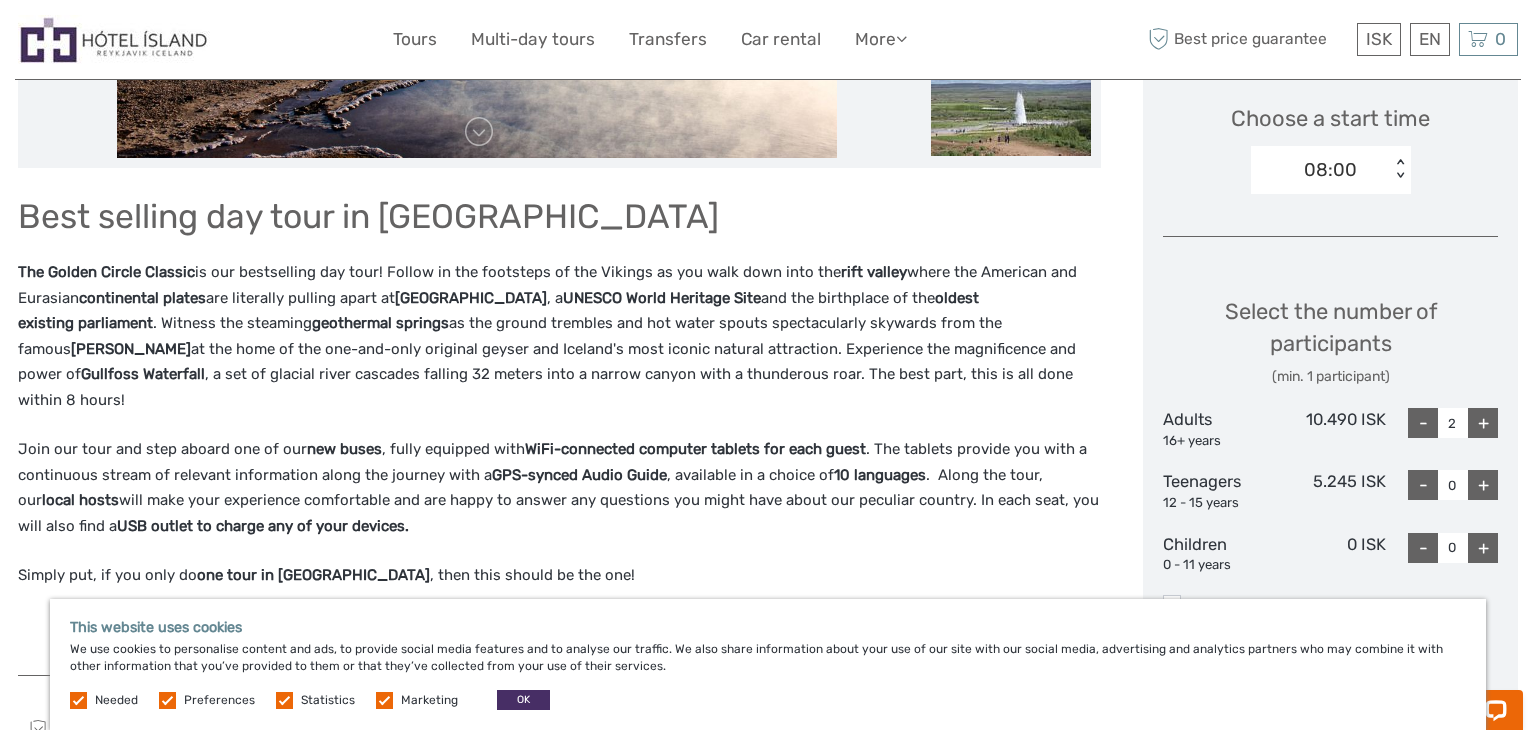click on "+" at bounding box center (1483, 548) 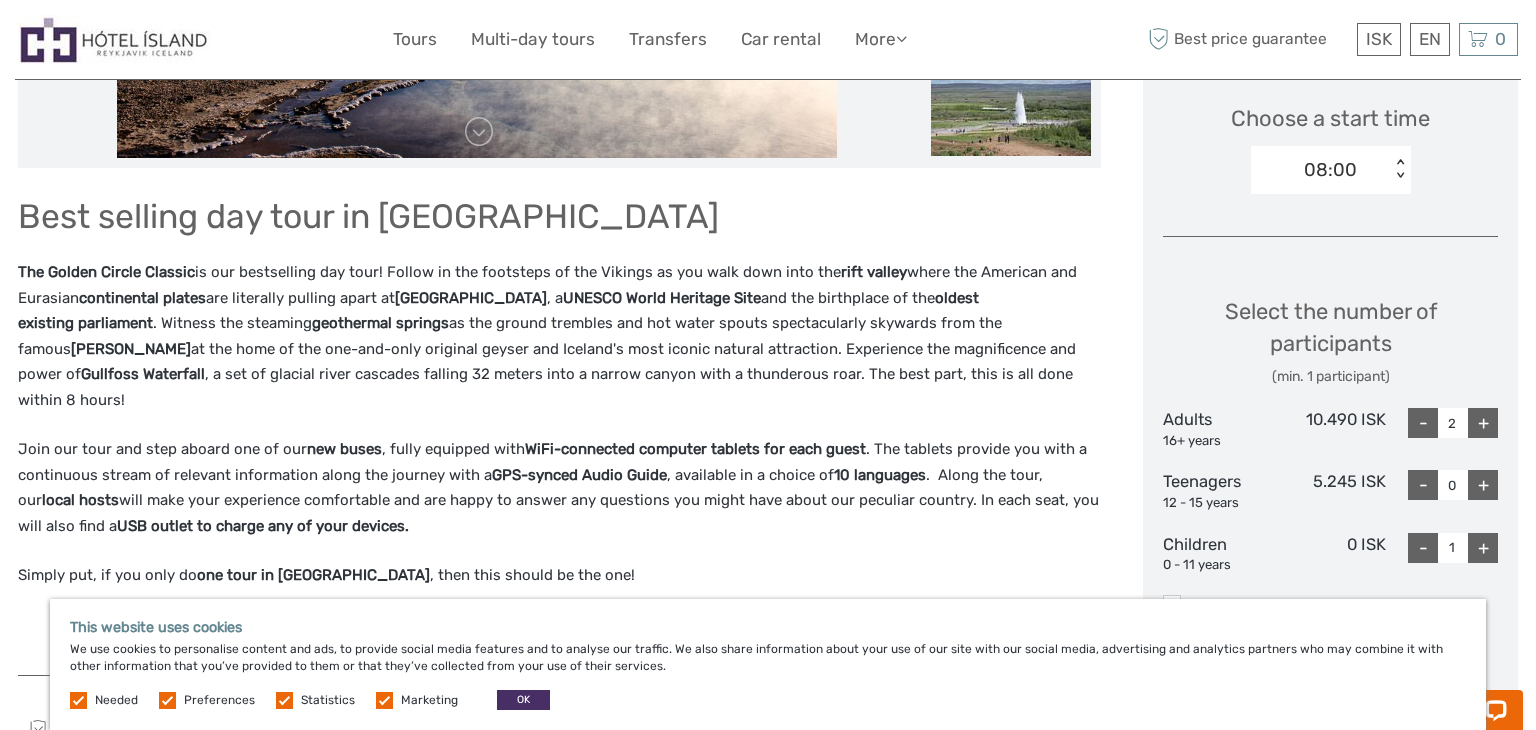 click on "+" at bounding box center [1483, 548] 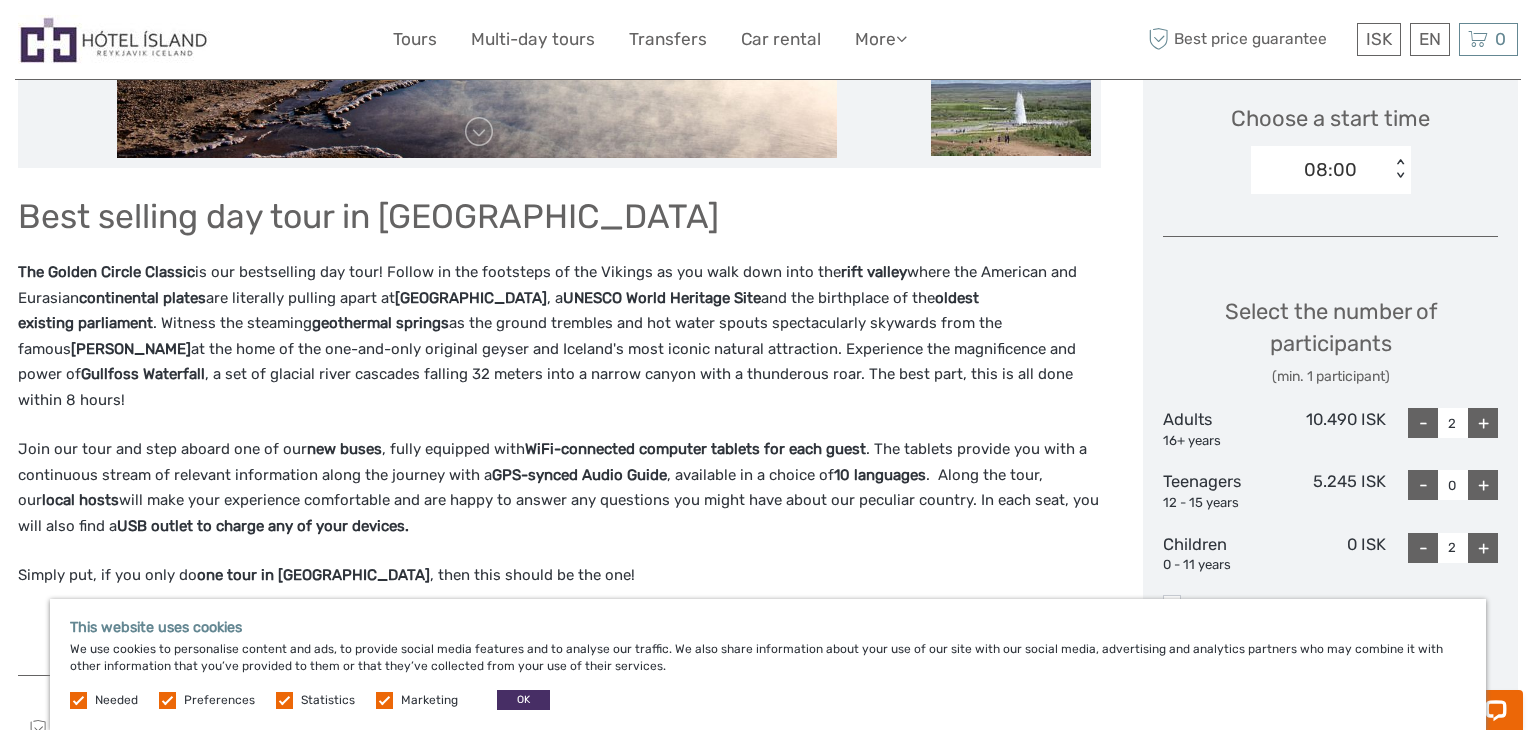 click on "0 ISK" at bounding box center [1331, 554] 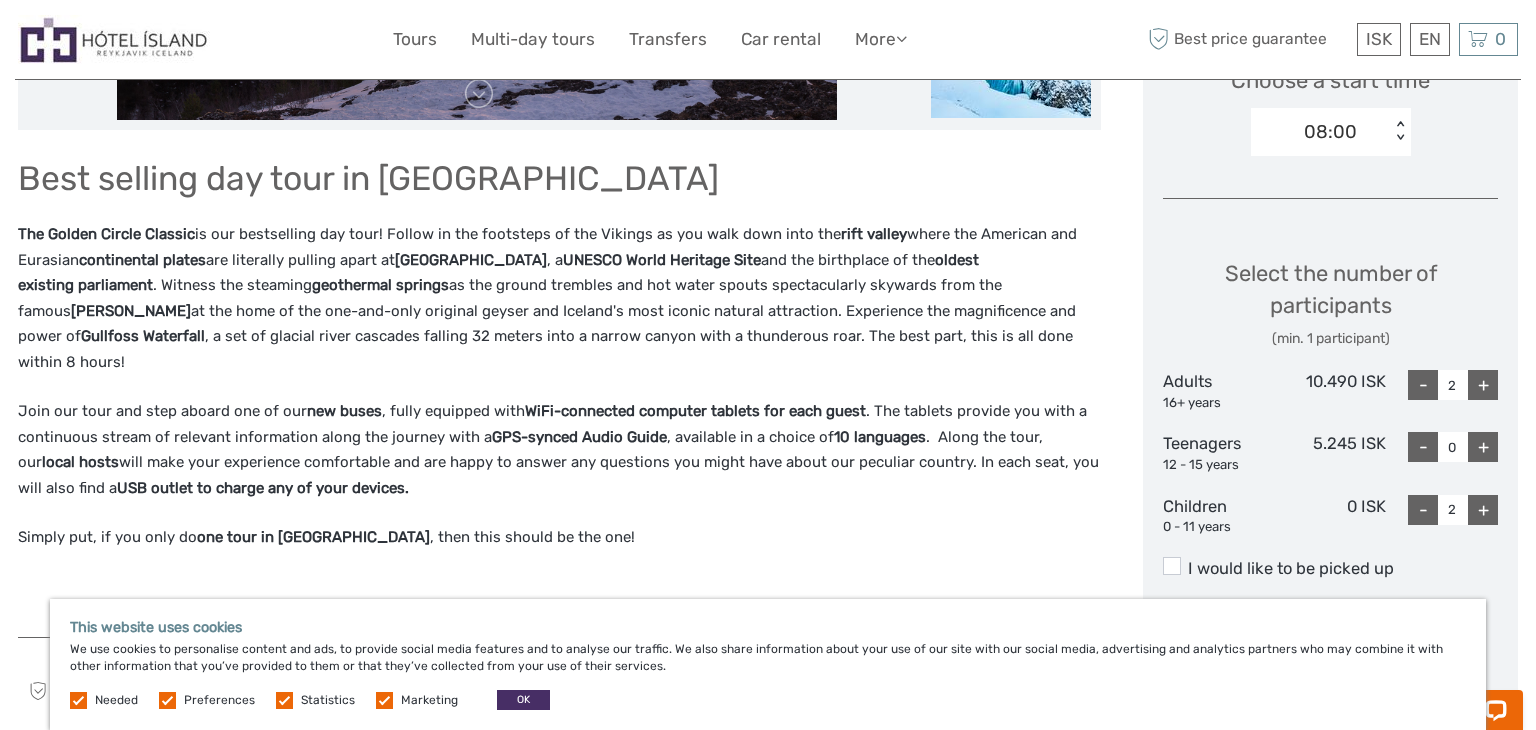 scroll, scrollTop: 701, scrollLeft: 0, axis: vertical 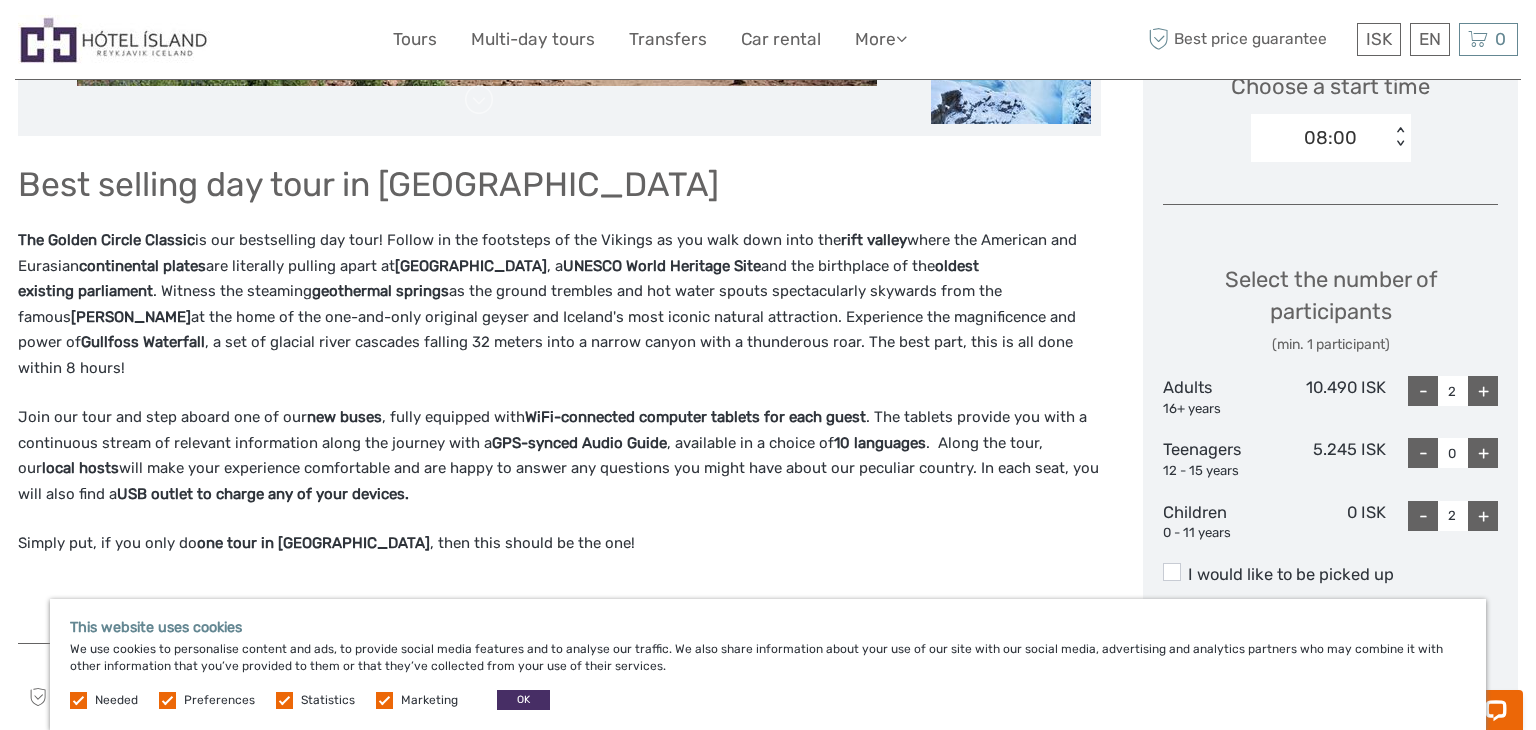 click on "Join our tour and step aboard one of our  new buses , fully equipped with  WiFi-connected computer tablets for each guest . The tablets provide you with a continuous stream of relevant information along the journey with a  GPS-synced Audio Guide , available in a choice of  10 languages .  Along the tour, our  local hosts  will make your experience comfortable and are happy to answer any questions you might have about our peculiar country. In each seat, you will also find a  USB outlet to charge any of your devices." at bounding box center (559, 456) 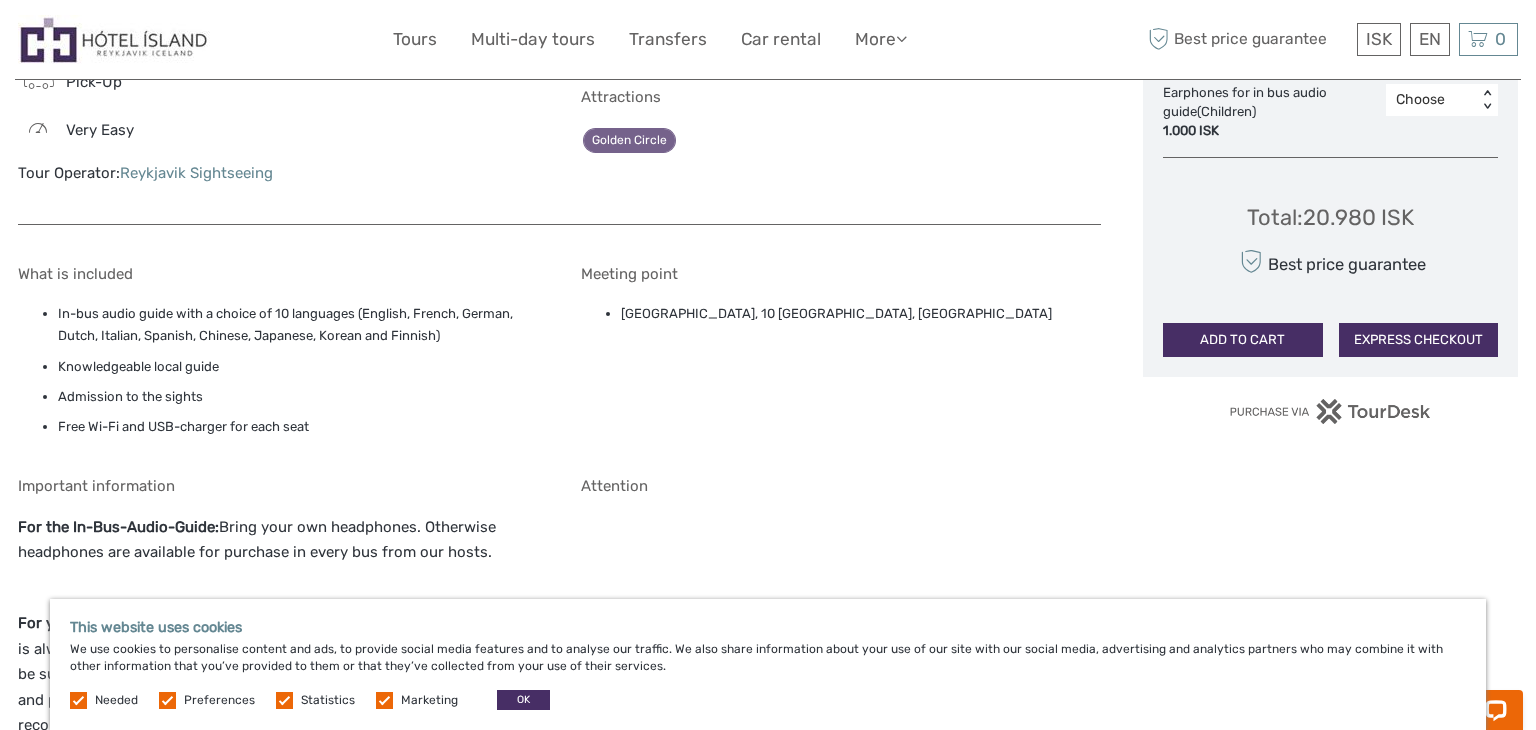 scroll, scrollTop: 1420, scrollLeft: 0, axis: vertical 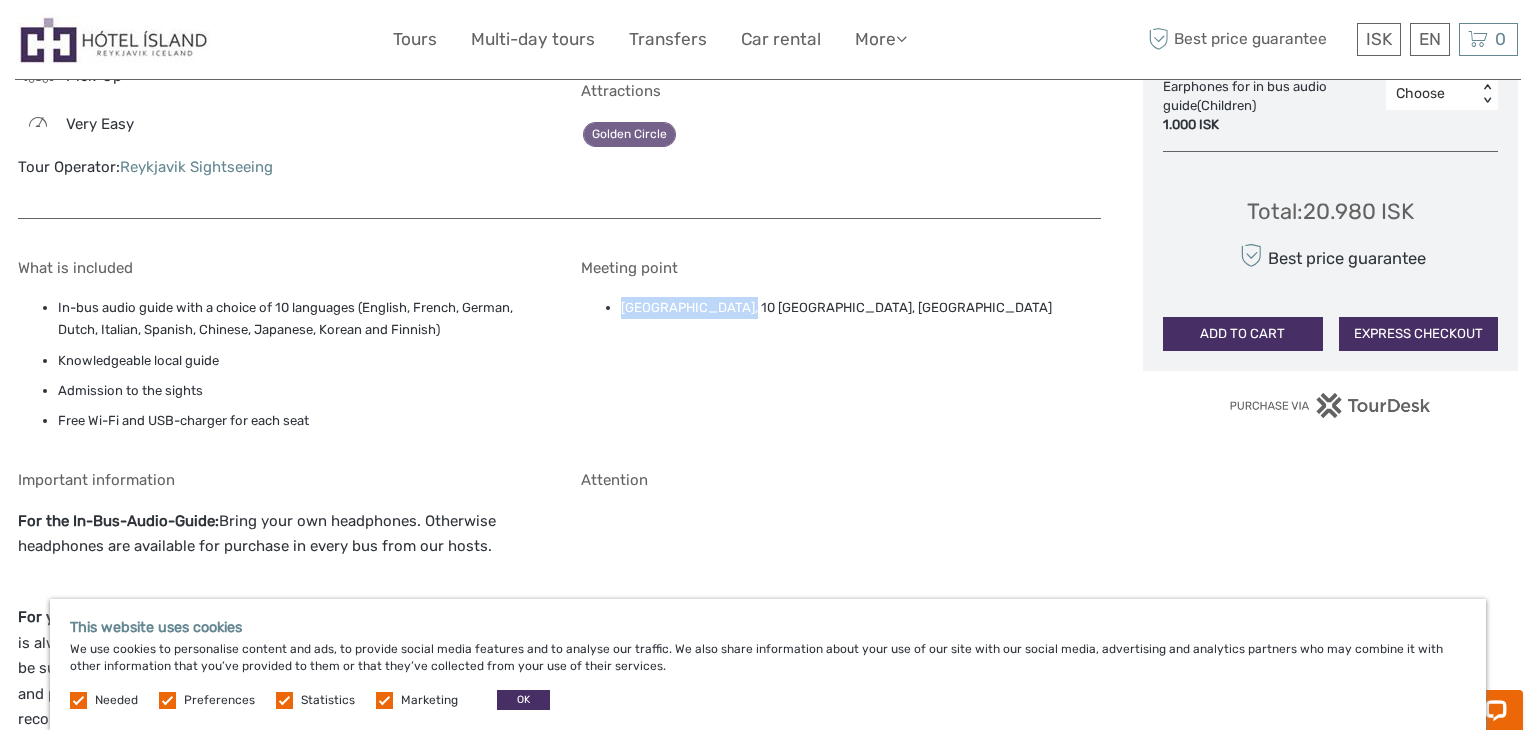 drag, startPoint x: 620, startPoint y: 303, endPoint x: 732, endPoint y: 307, distance: 112.0714 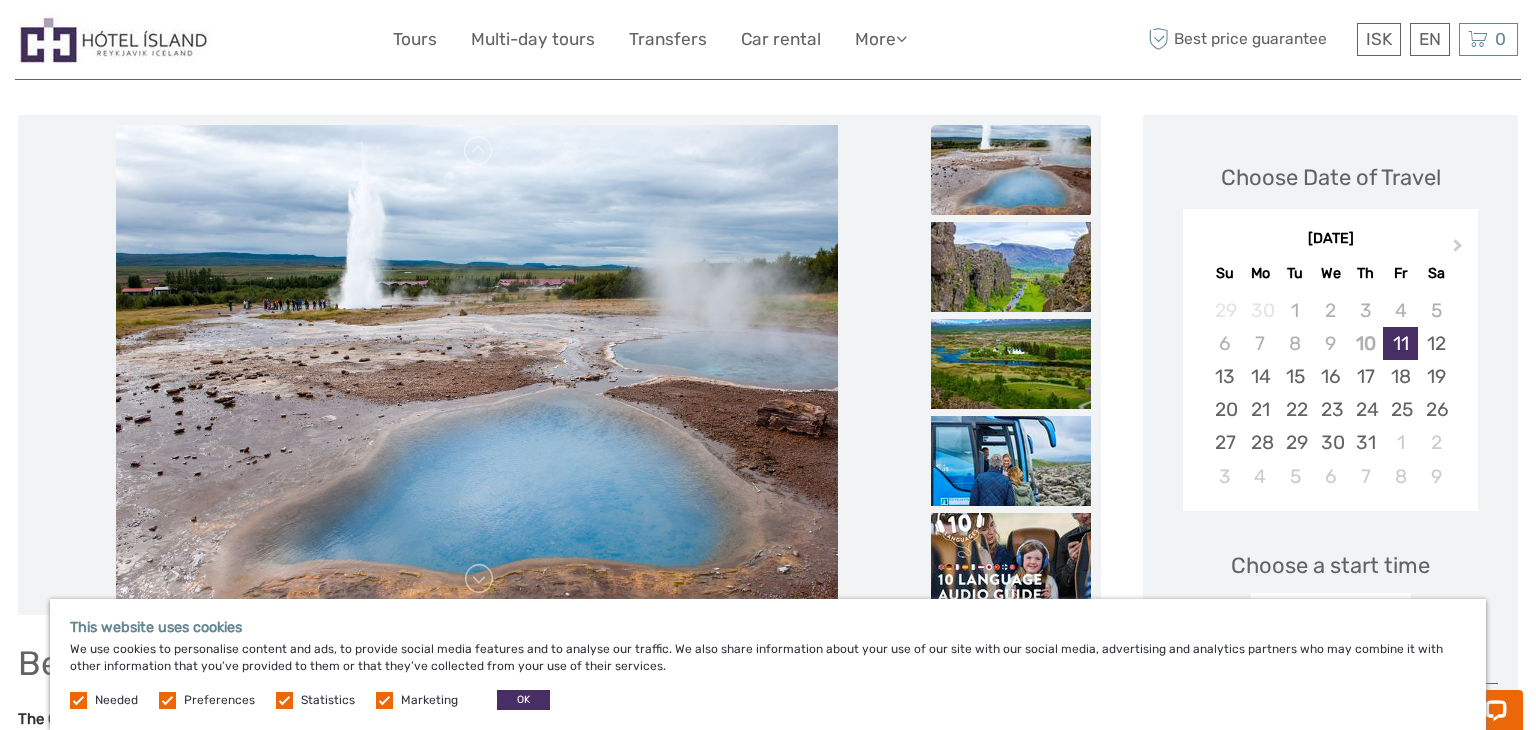 scroll, scrollTop: 215, scrollLeft: 0, axis: vertical 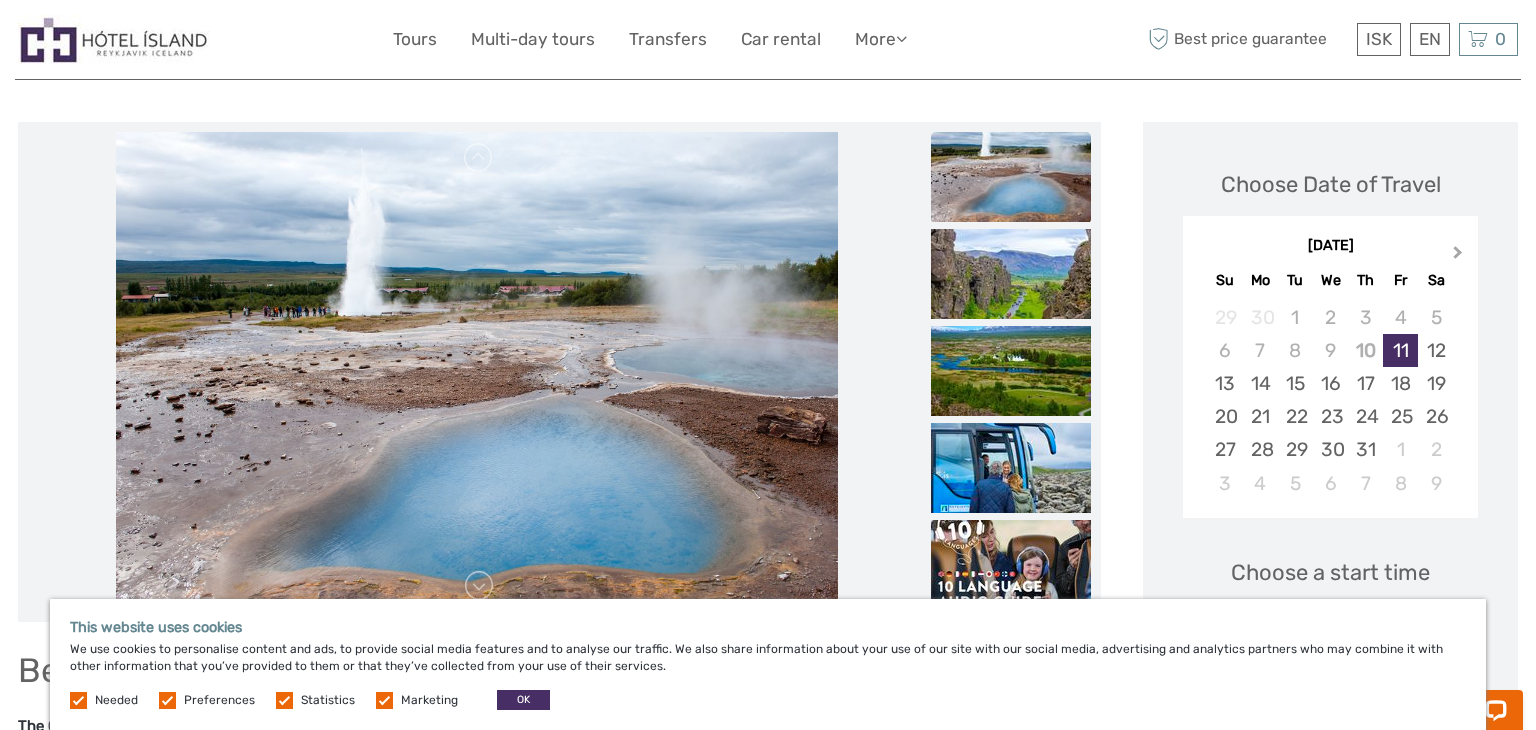 click on "Next Month" at bounding box center [1458, 256] 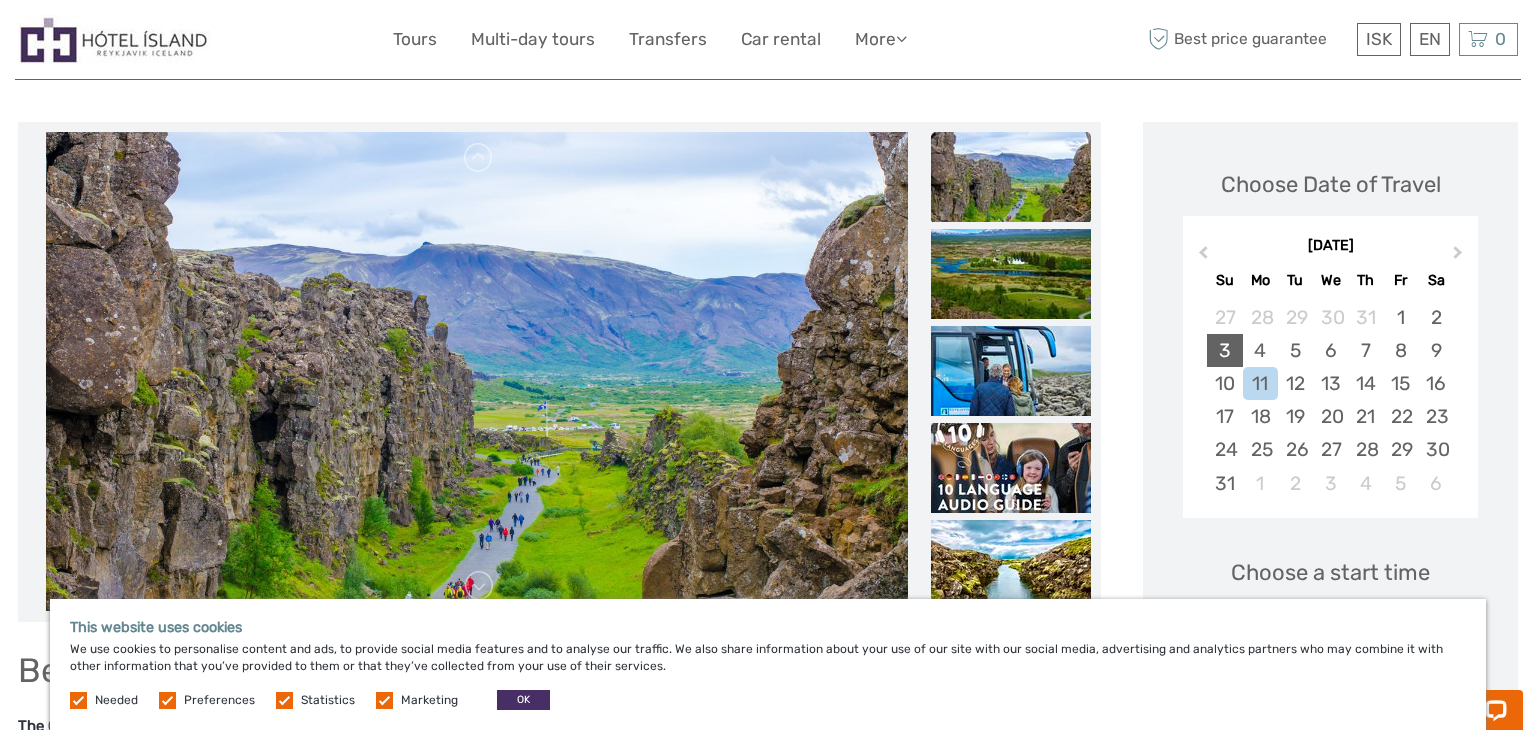 click on "3" at bounding box center [1224, 350] 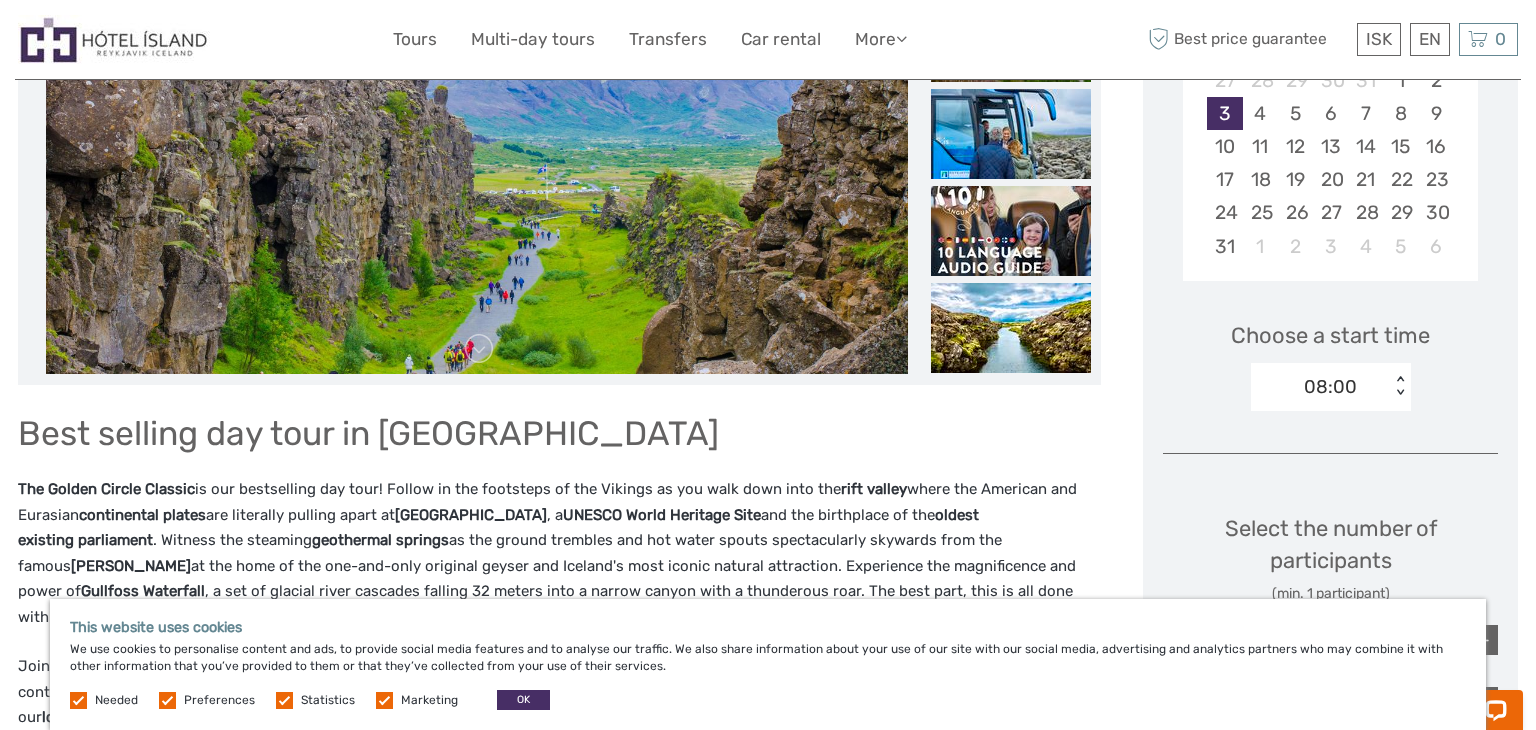 scroll, scrollTop: 453, scrollLeft: 0, axis: vertical 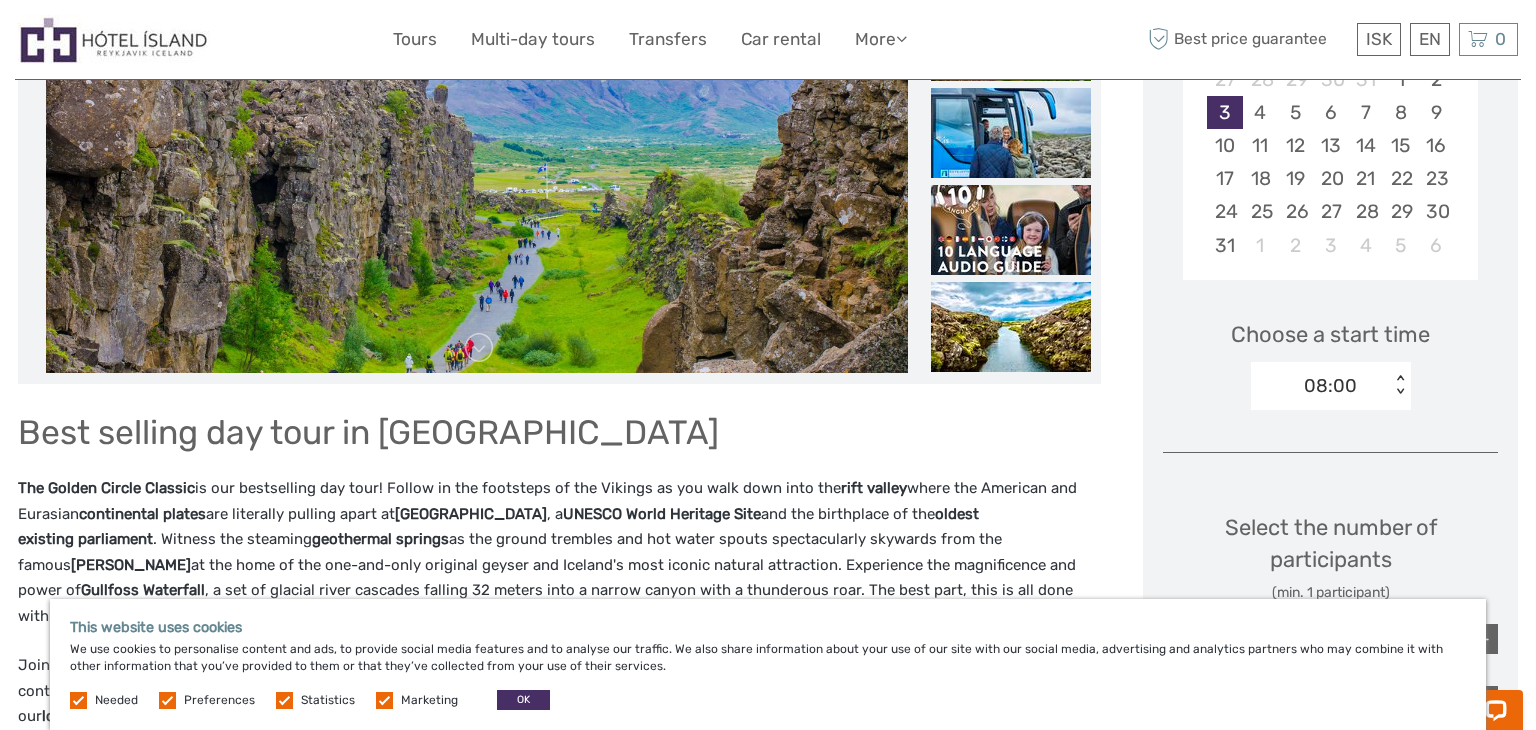 click on "08:00" at bounding box center (1320, 386) 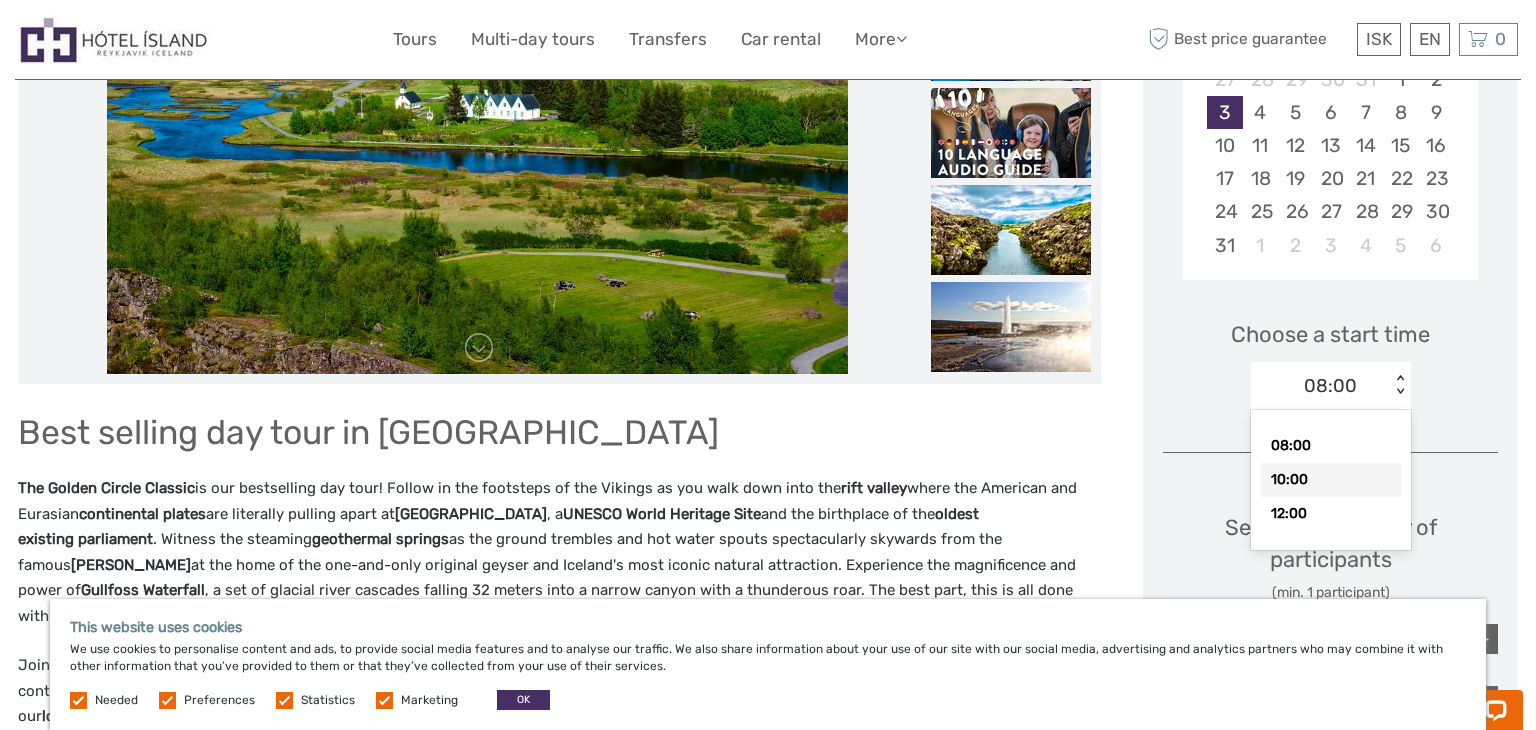 click on "10:00" at bounding box center (1331, 480) 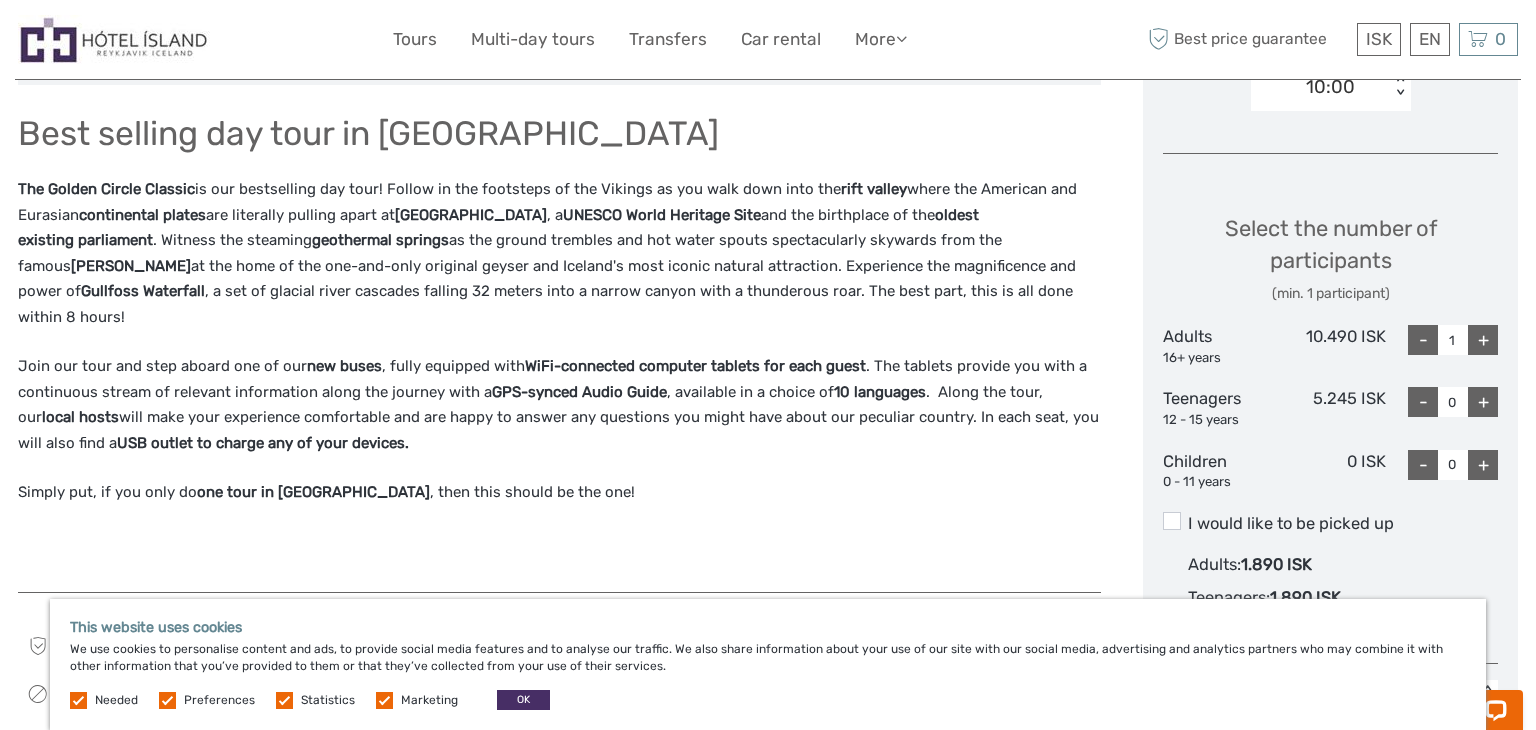 scroll, scrollTop: 754, scrollLeft: 0, axis: vertical 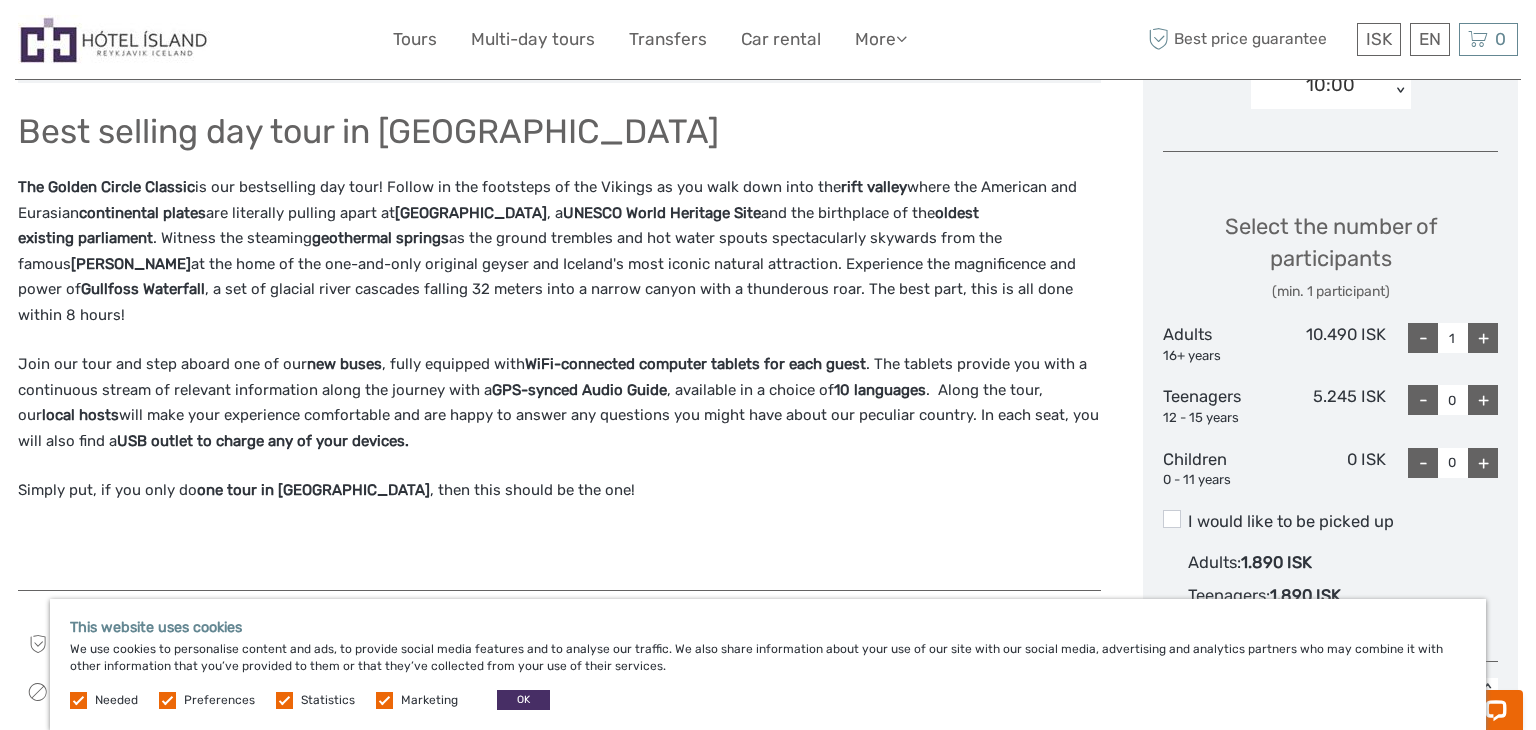 click on "+" at bounding box center (1483, 338) 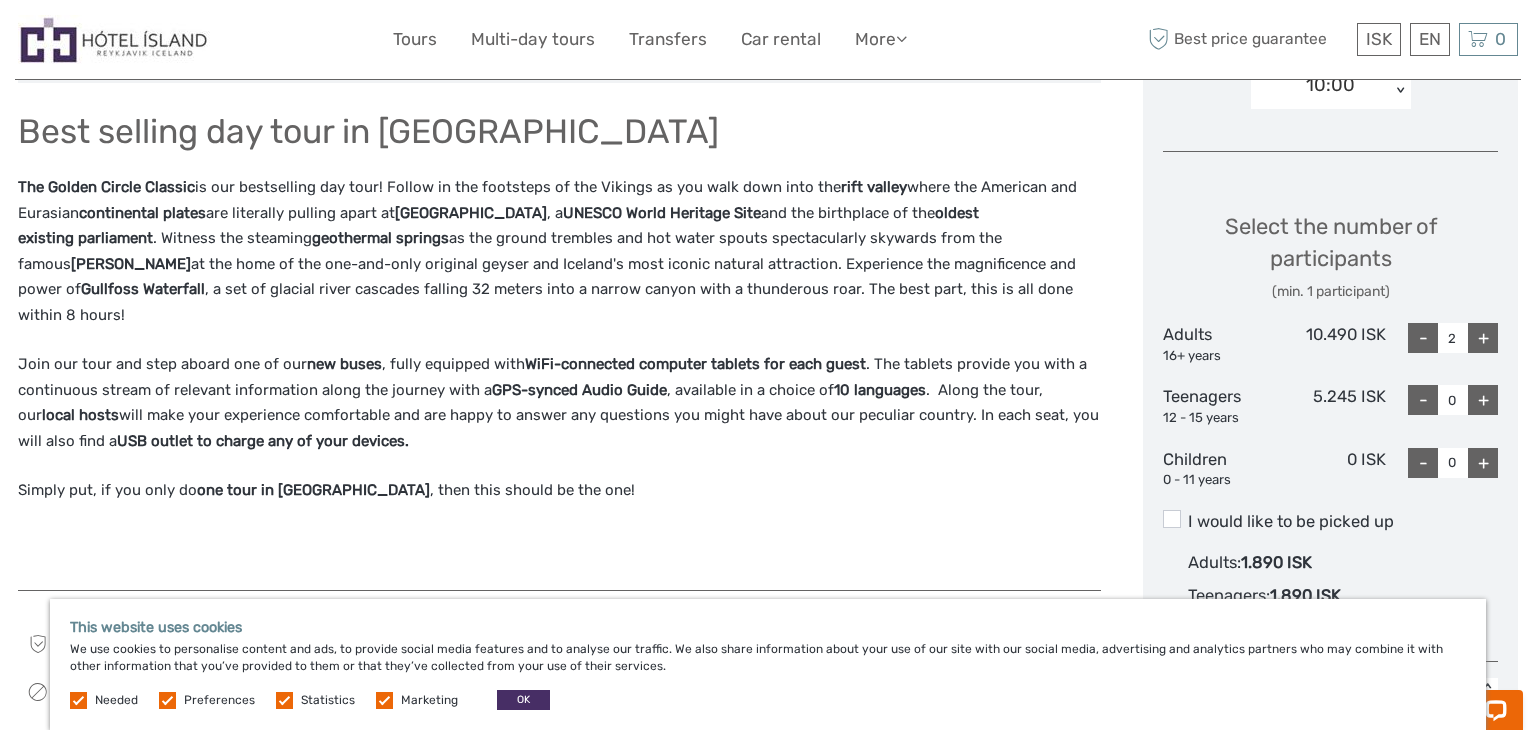 click on "+" at bounding box center [1483, 463] 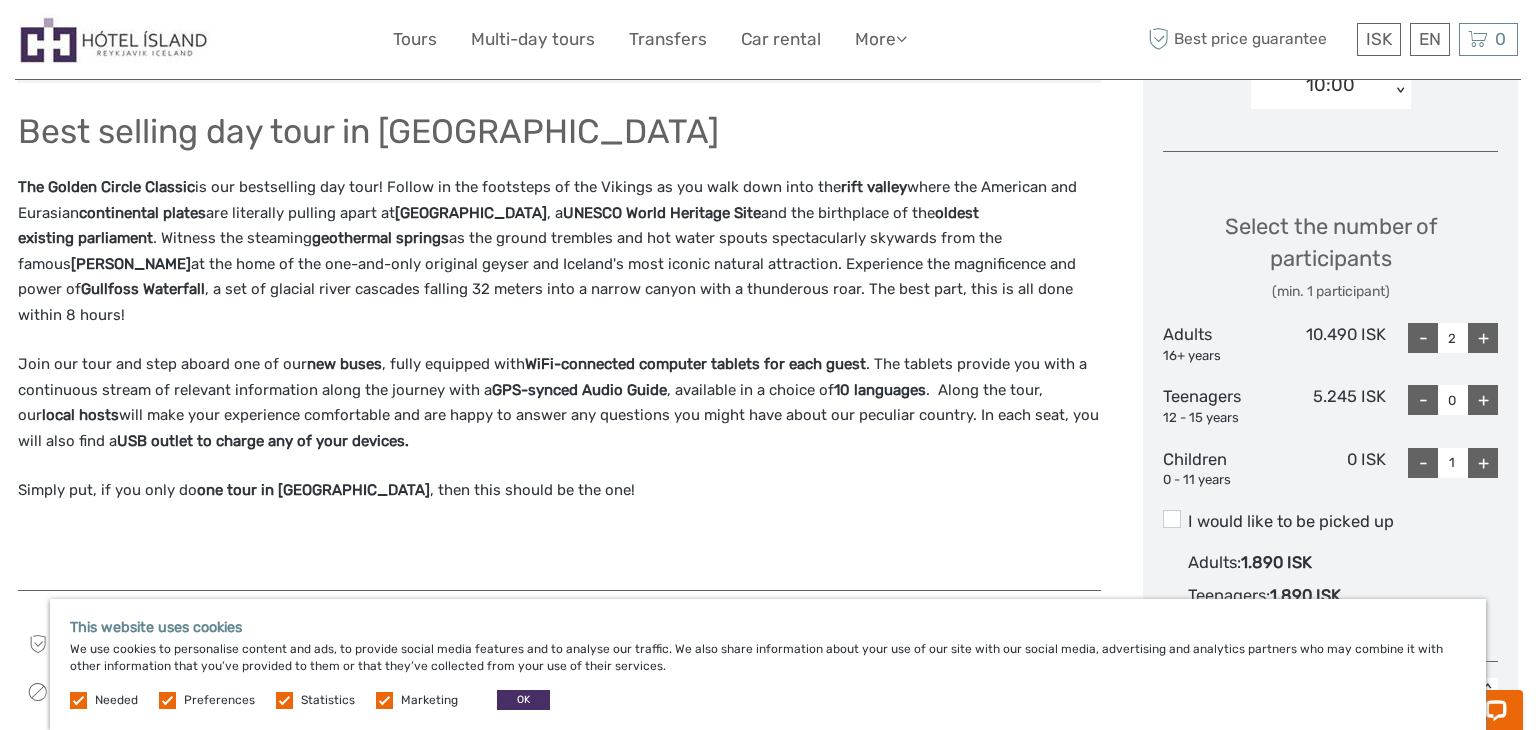 click on "+" at bounding box center [1483, 463] 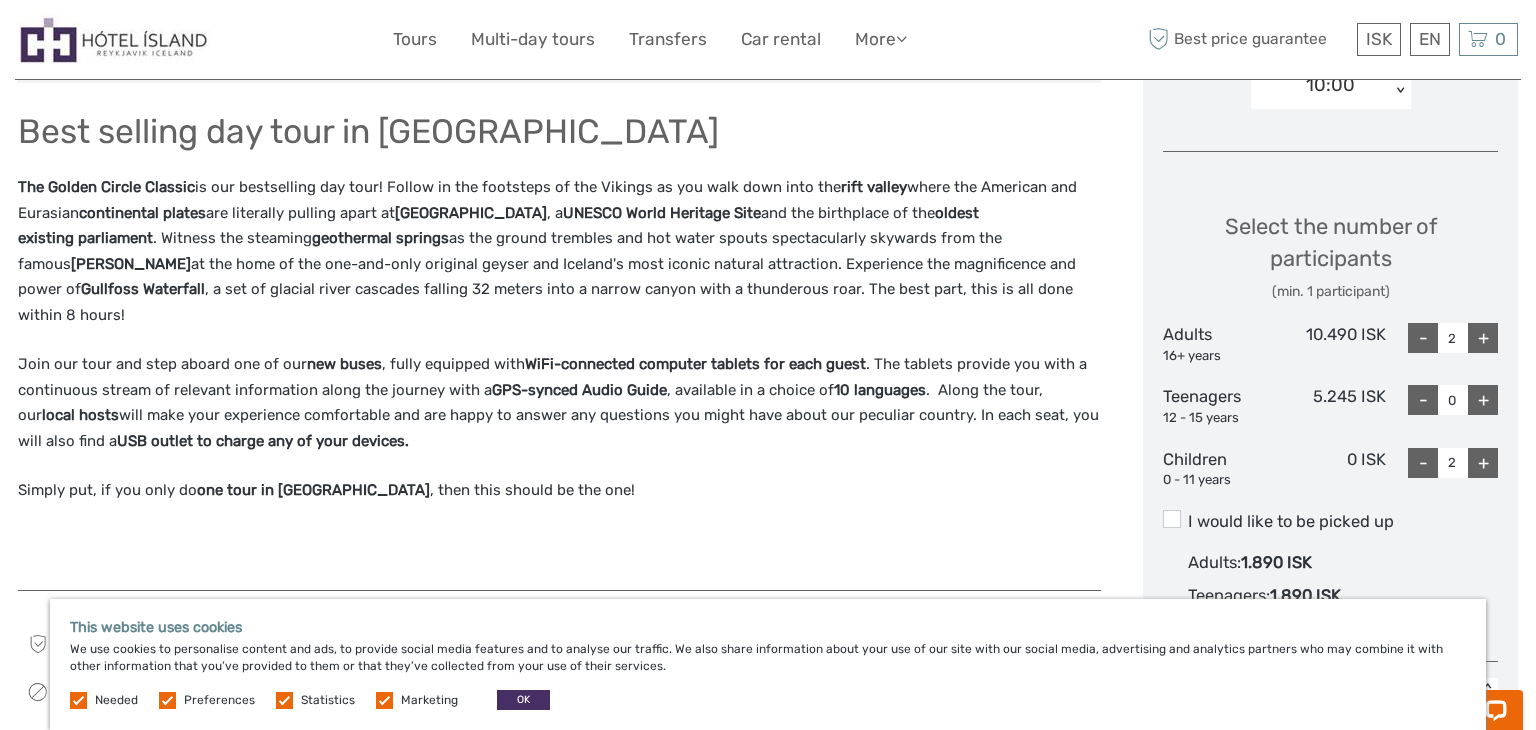 click on "I would like to be picked up" at bounding box center [1330, 522] 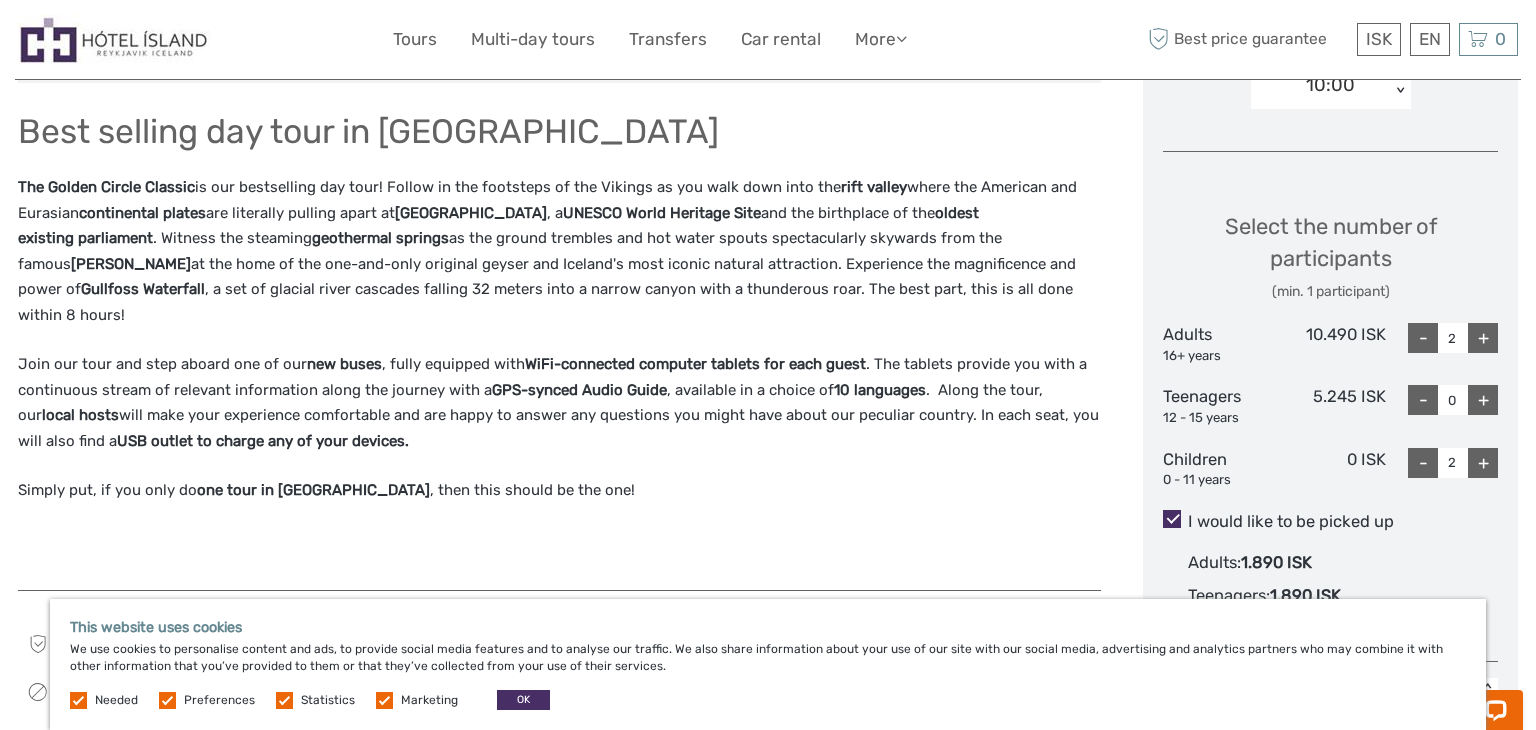 scroll, scrollTop: 755, scrollLeft: 0, axis: vertical 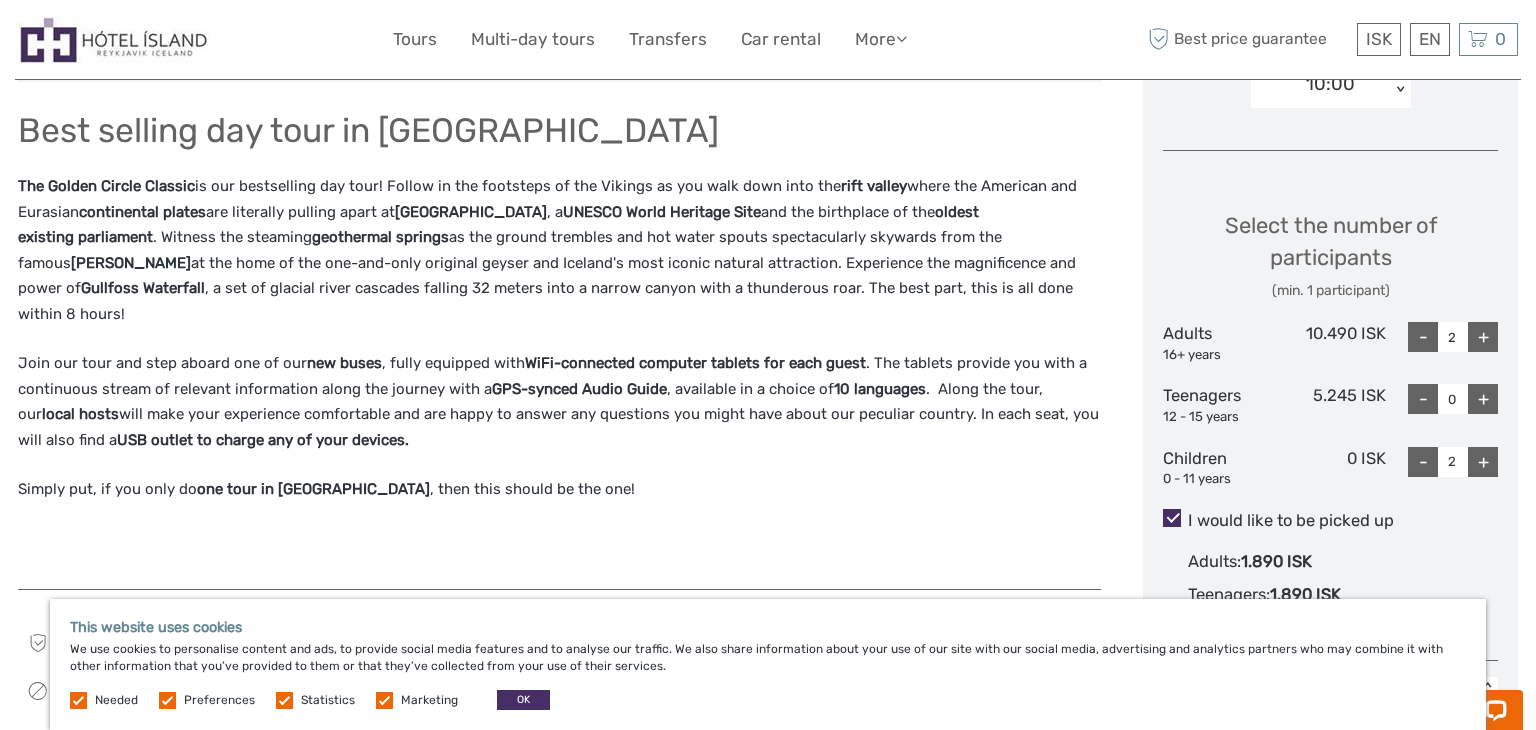 click on "I would like to be picked up" at bounding box center [1330, 521] 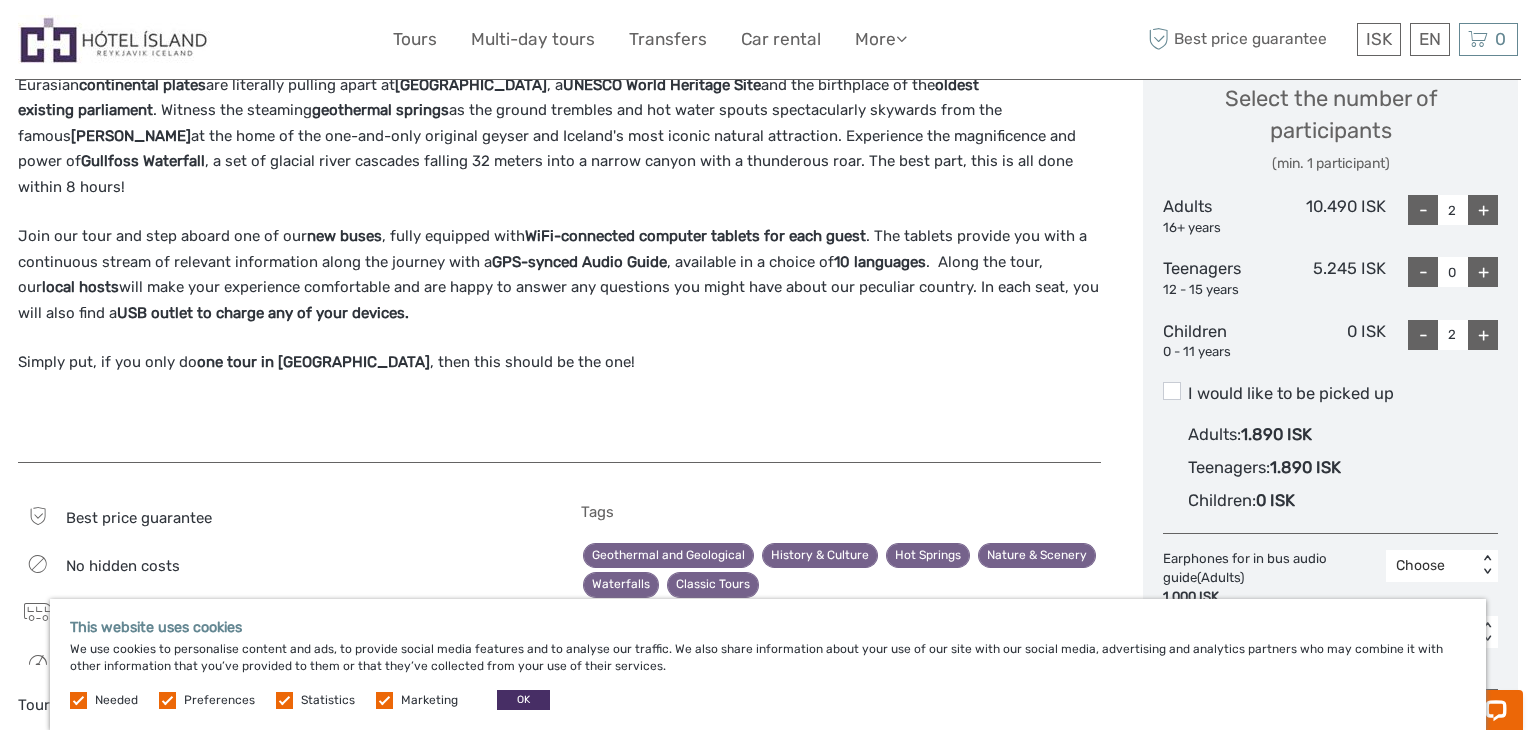 scroll, scrollTop: 890, scrollLeft: 0, axis: vertical 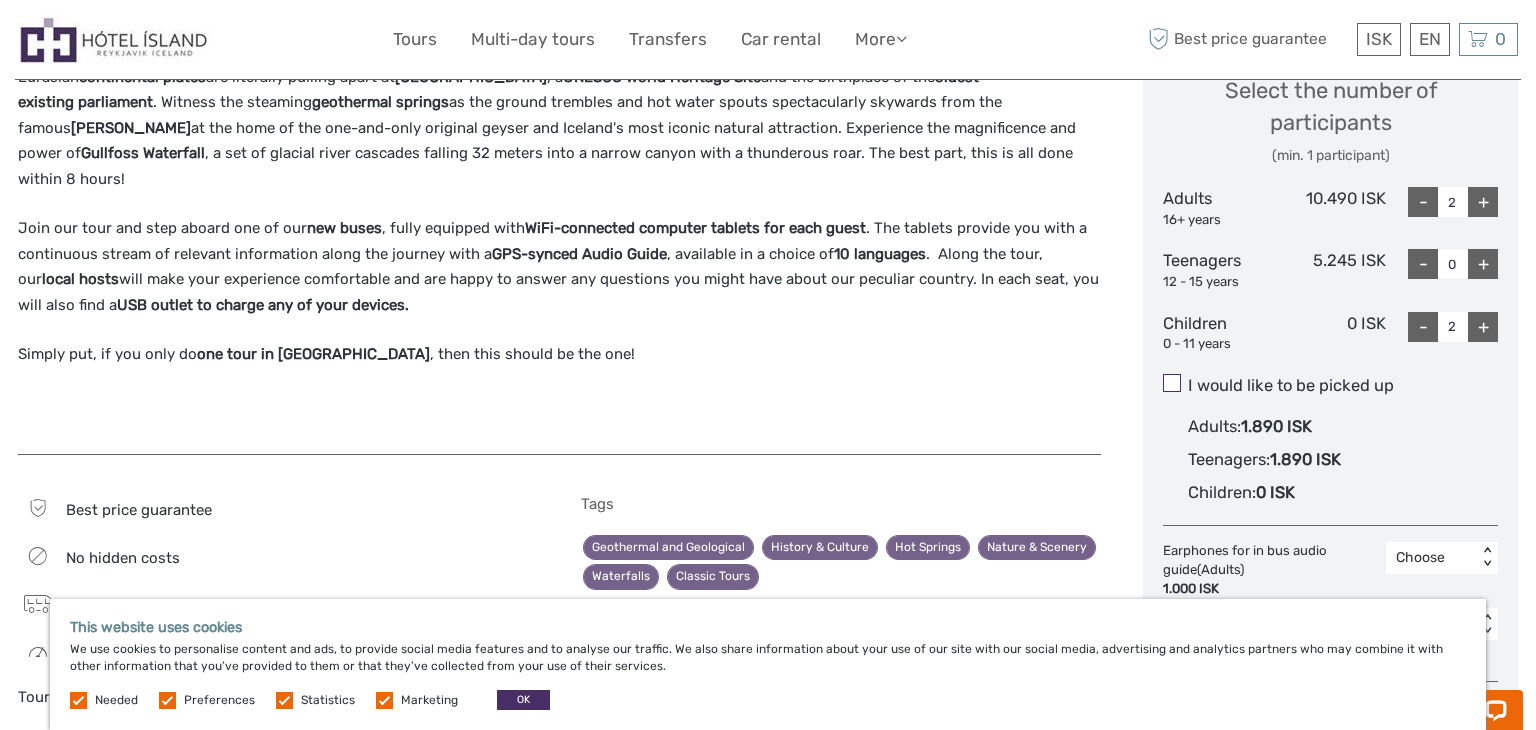 click at bounding box center (1172, 383) 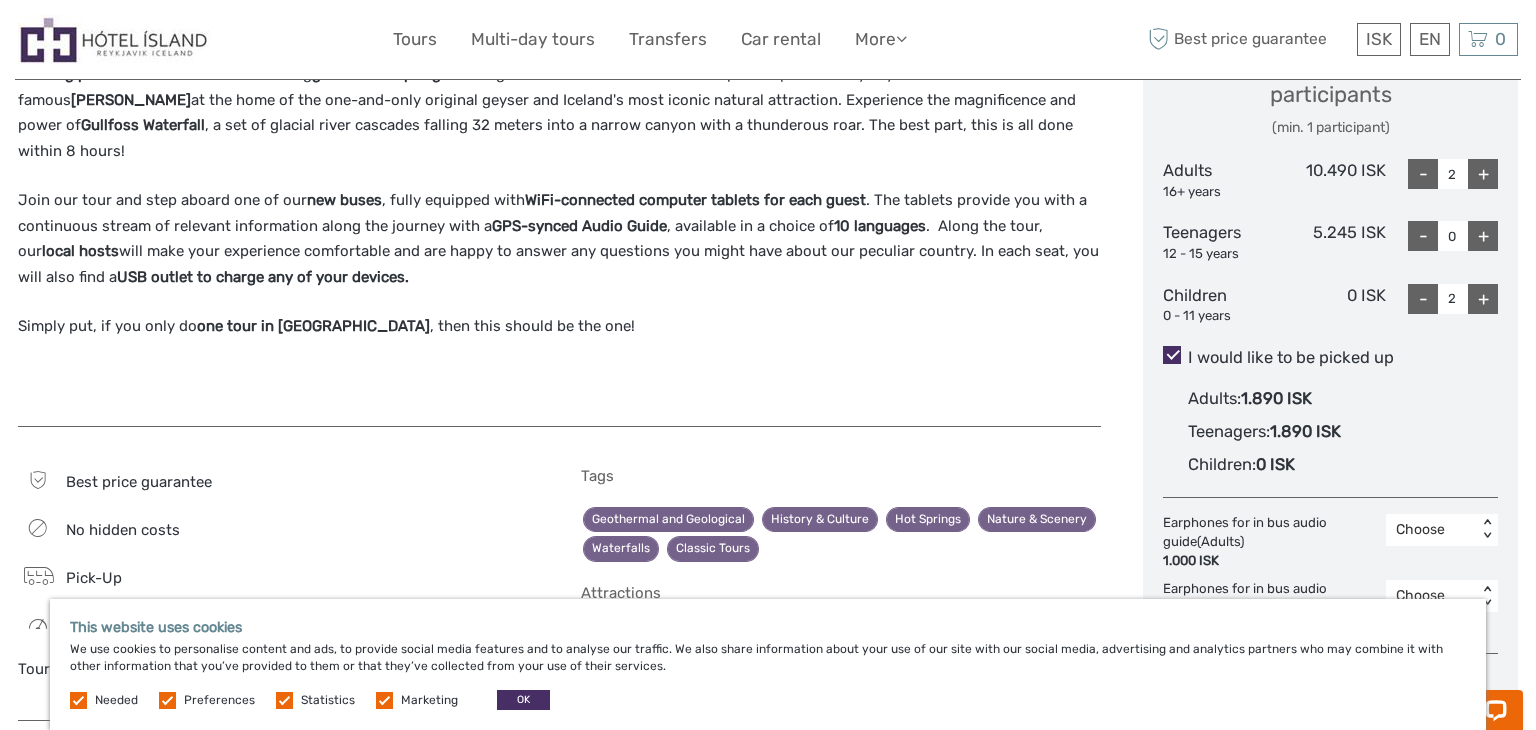 scroll, scrollTop: 924, scrollLeft: 0, axis: vertical 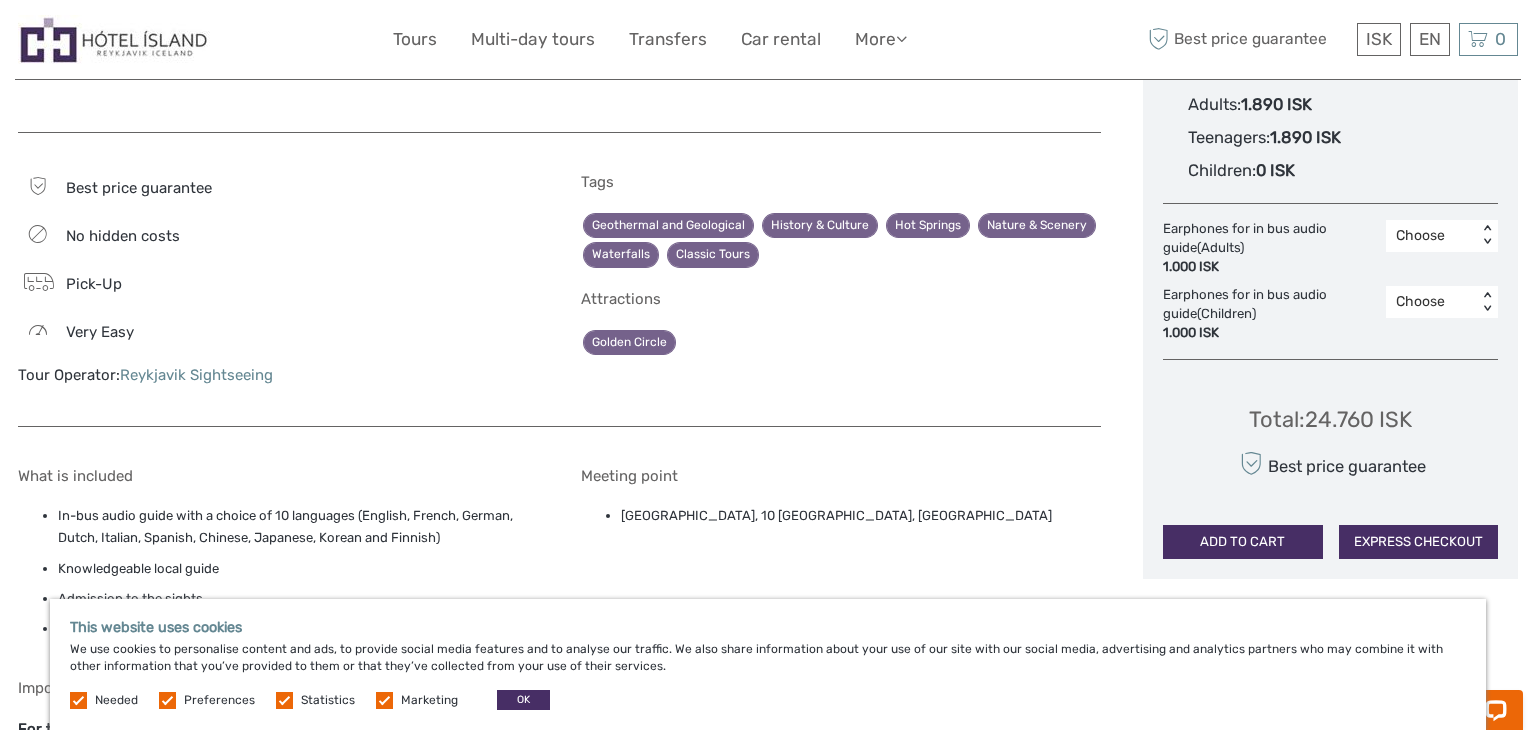click on "Choose" at bounding box center [1431, 236] 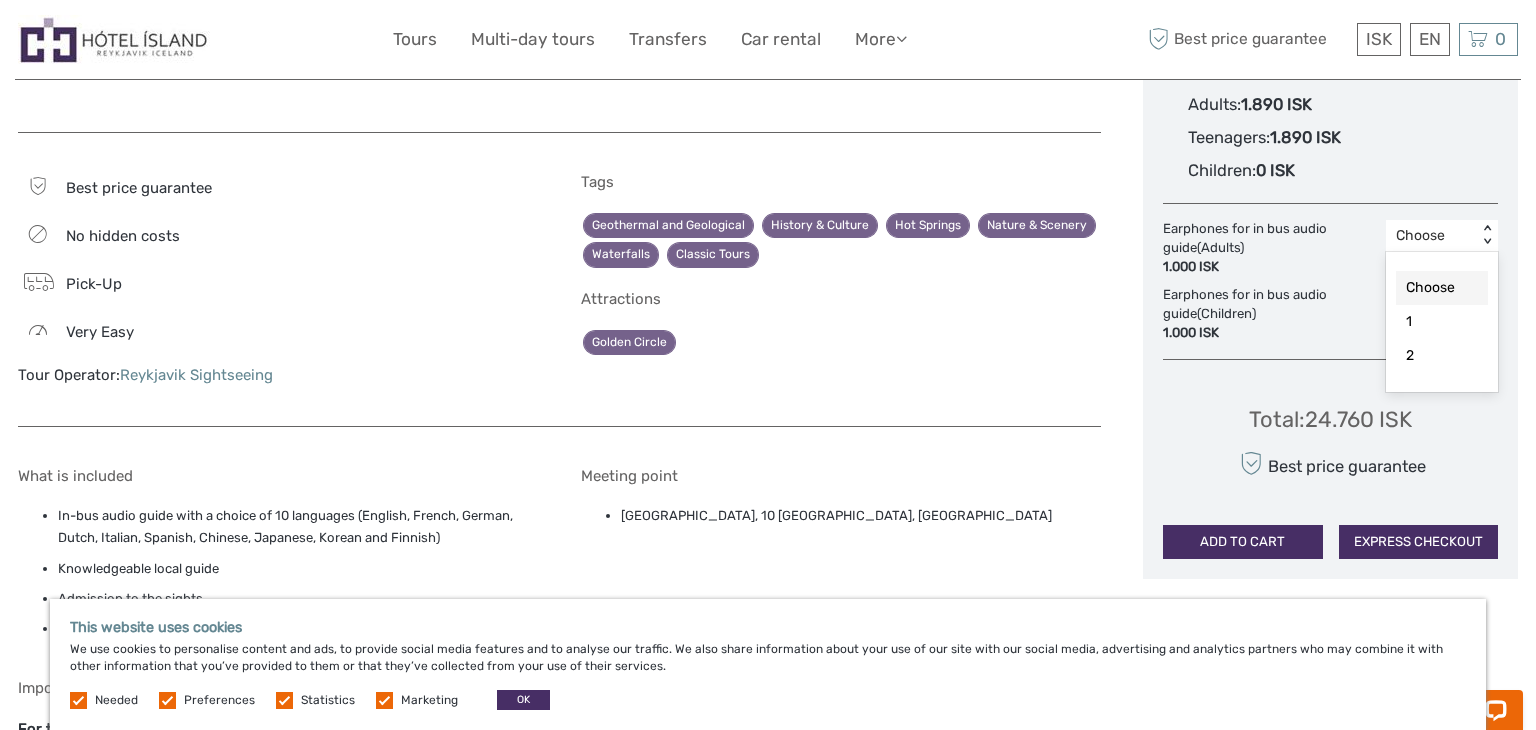 click on "Earphones for in bus audio guide  (Children) 1.000 ISK" at bounding box center (1274, 314) 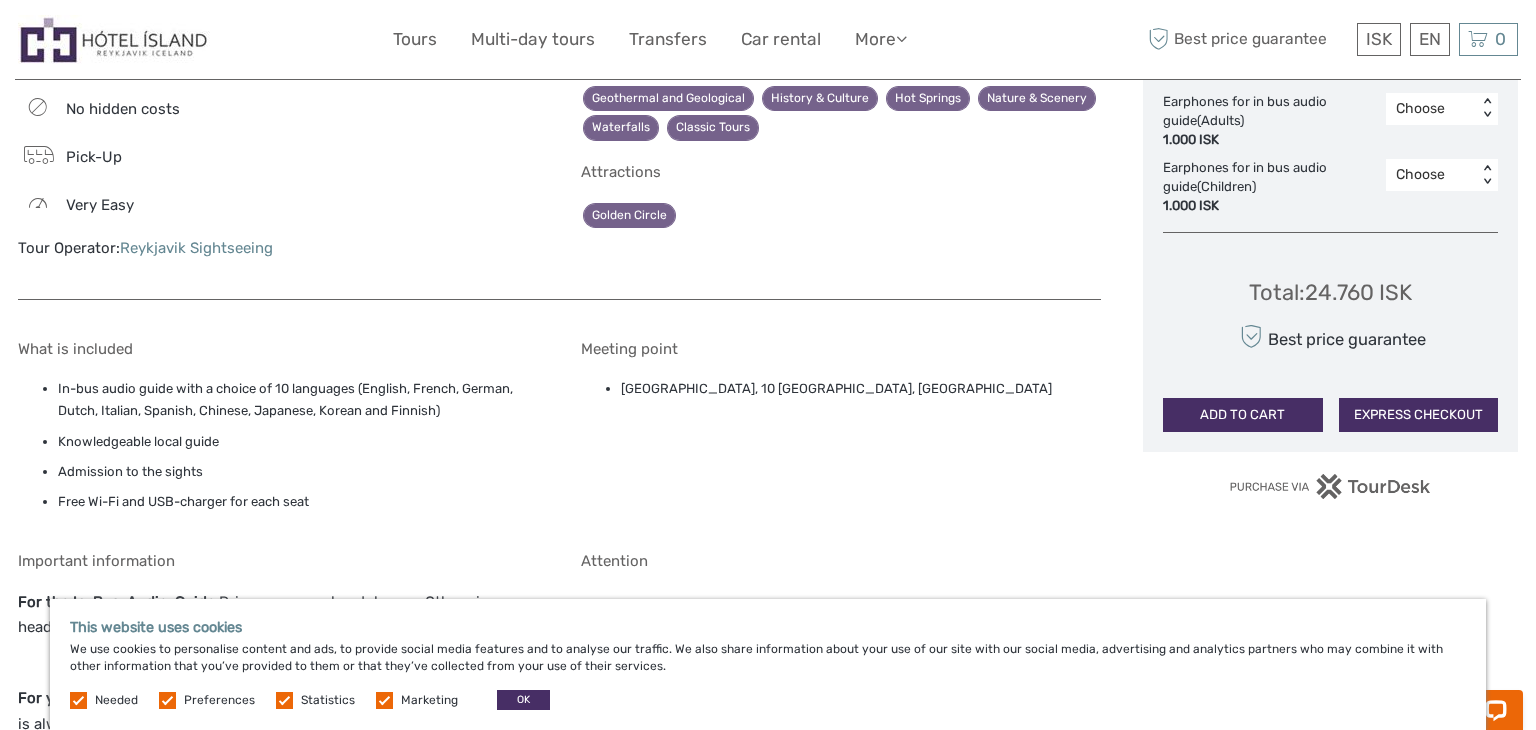 scroll, scrollTop: 1337, scrollLeft: 0, axis: vertical 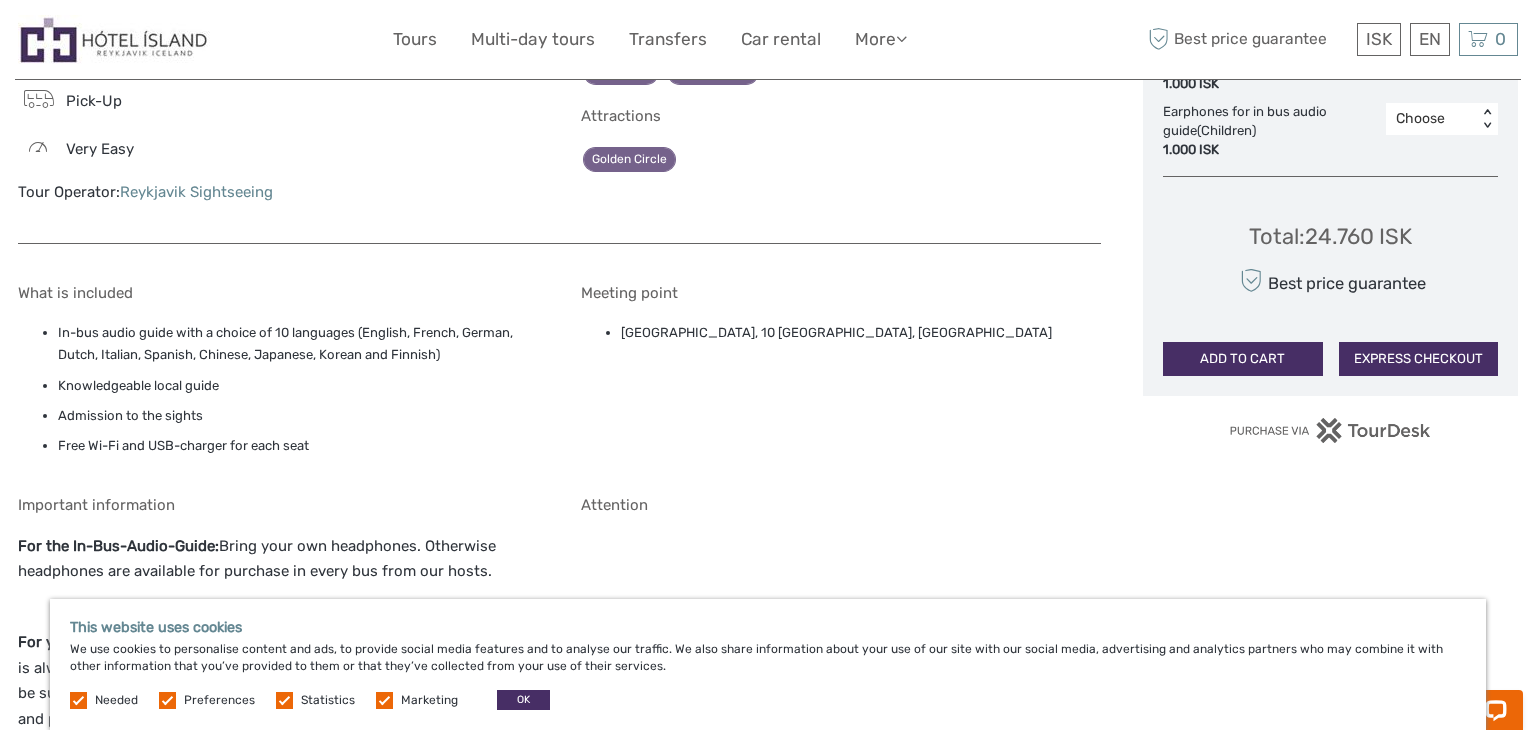 click at bounding box center (384, 700) 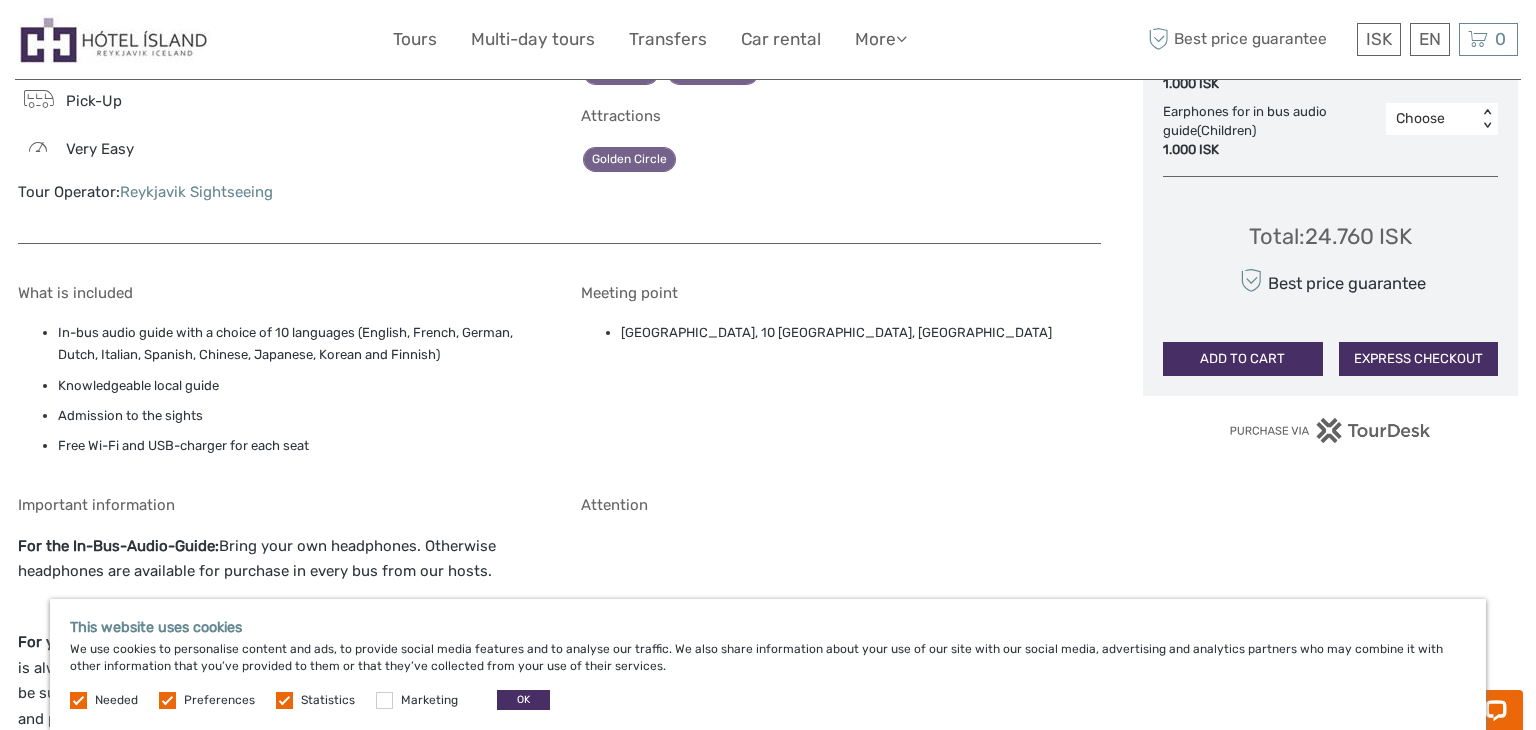 click at bounding box center (284, 700) 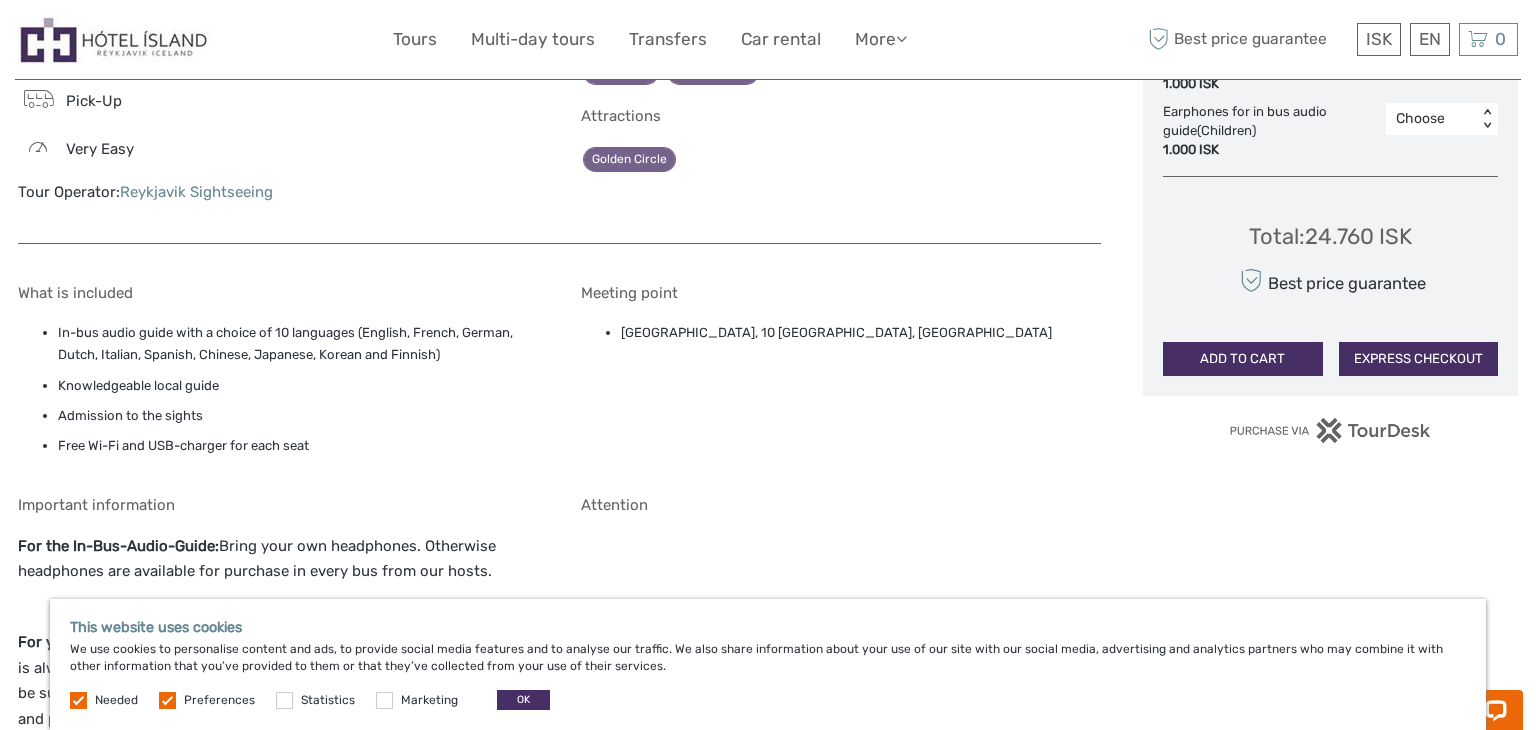click at bounding box center (167, 700) 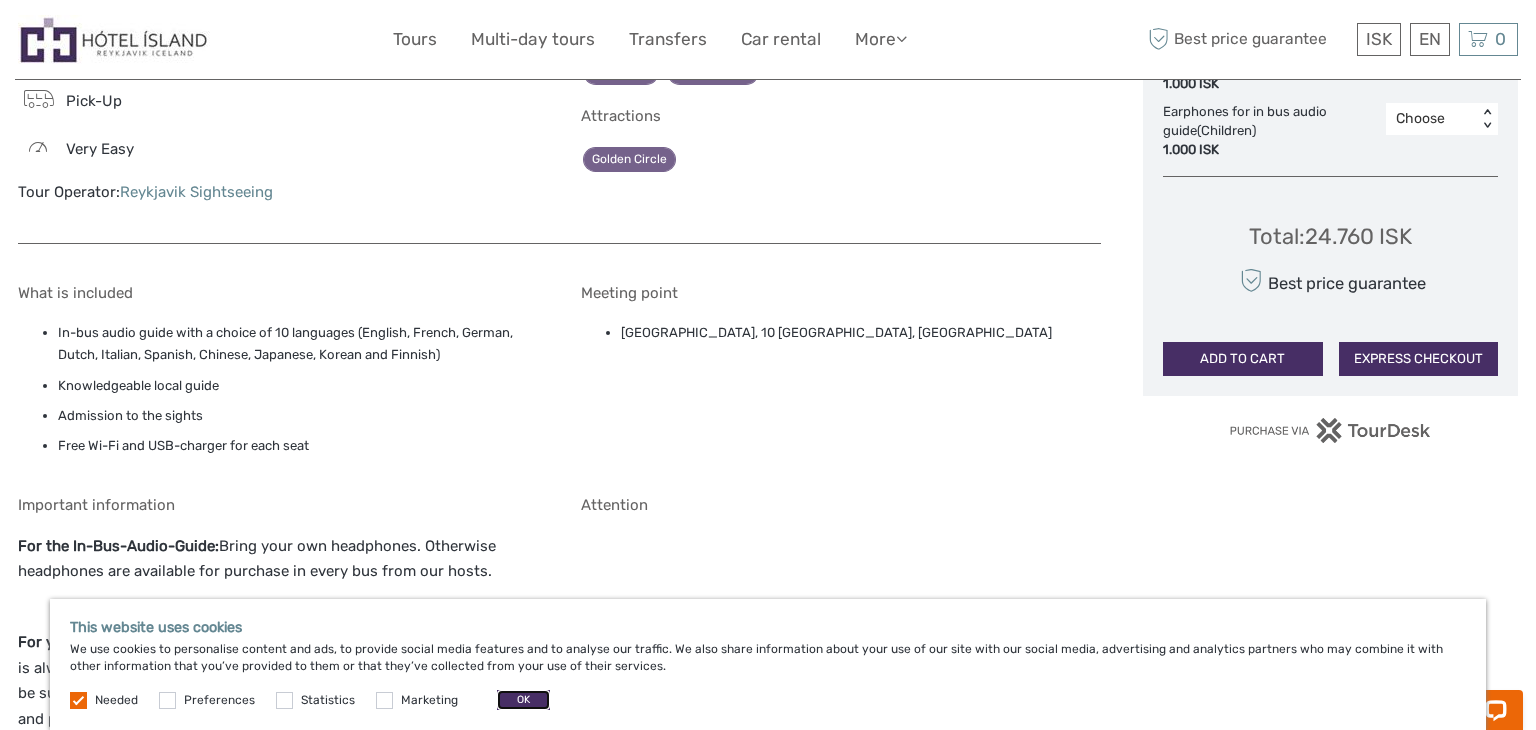 click on "OK" at bounding box center (523, 700) 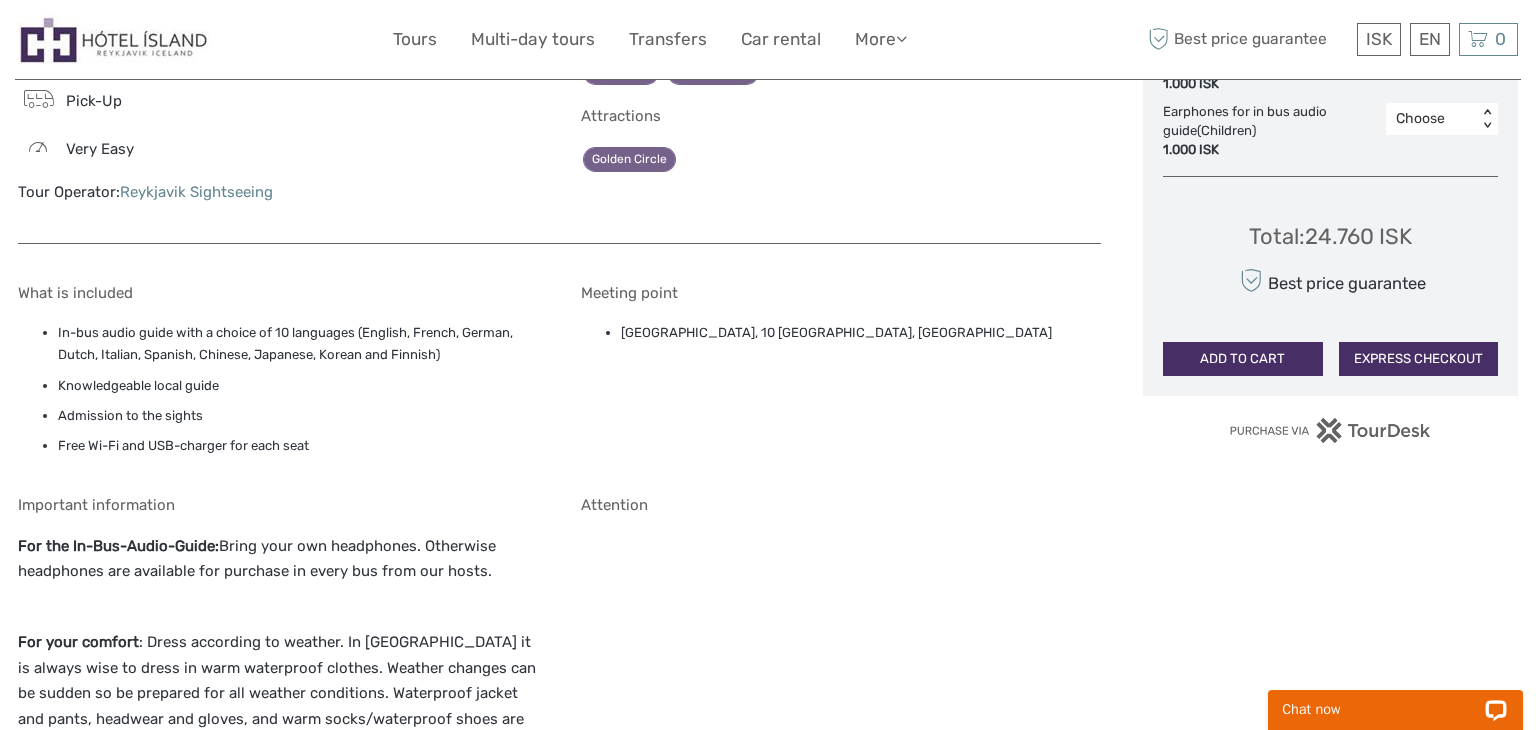 click on "ADD TO CART" at bounding box center (1243, 359) 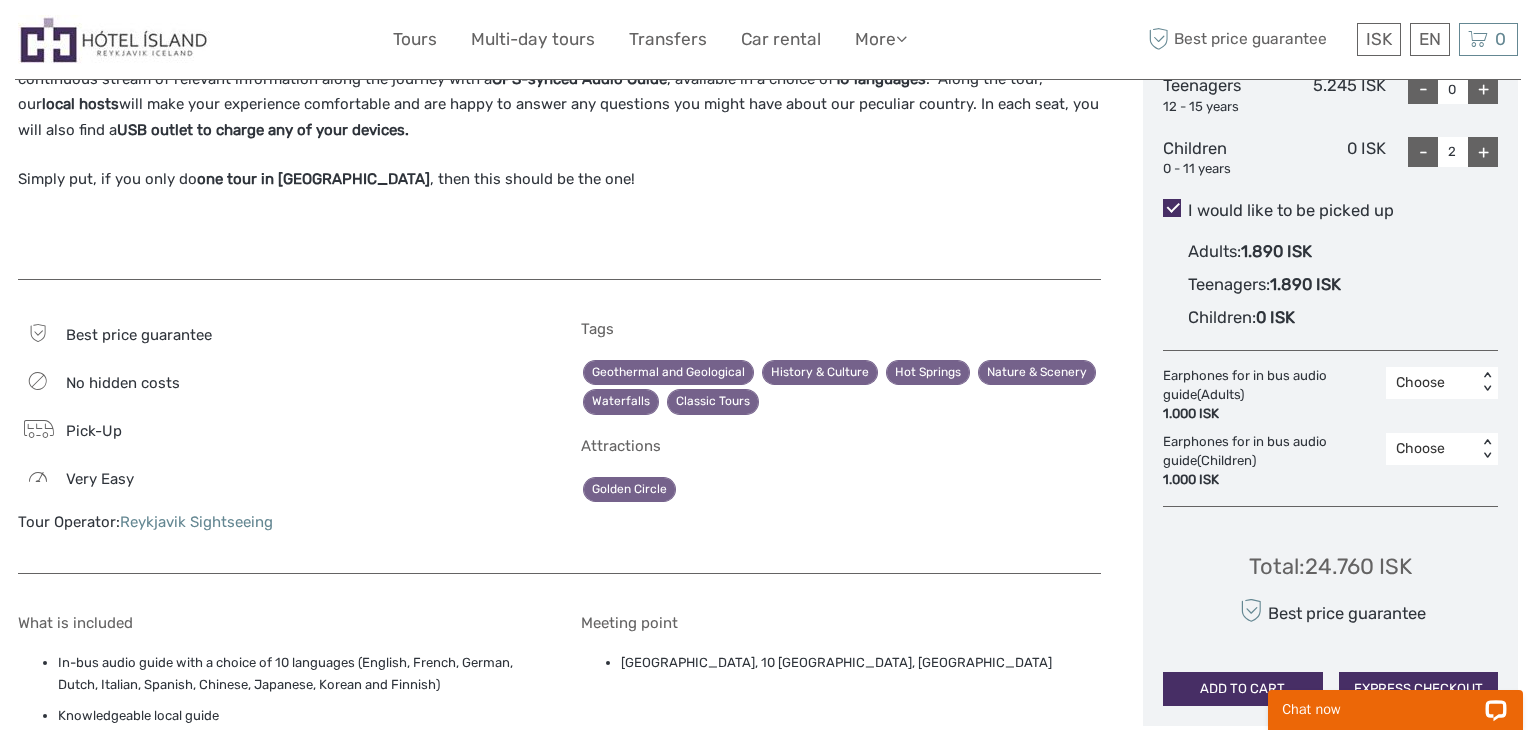 scroll, scrollTop: 952, scrollLeft: 0, axis: vertical 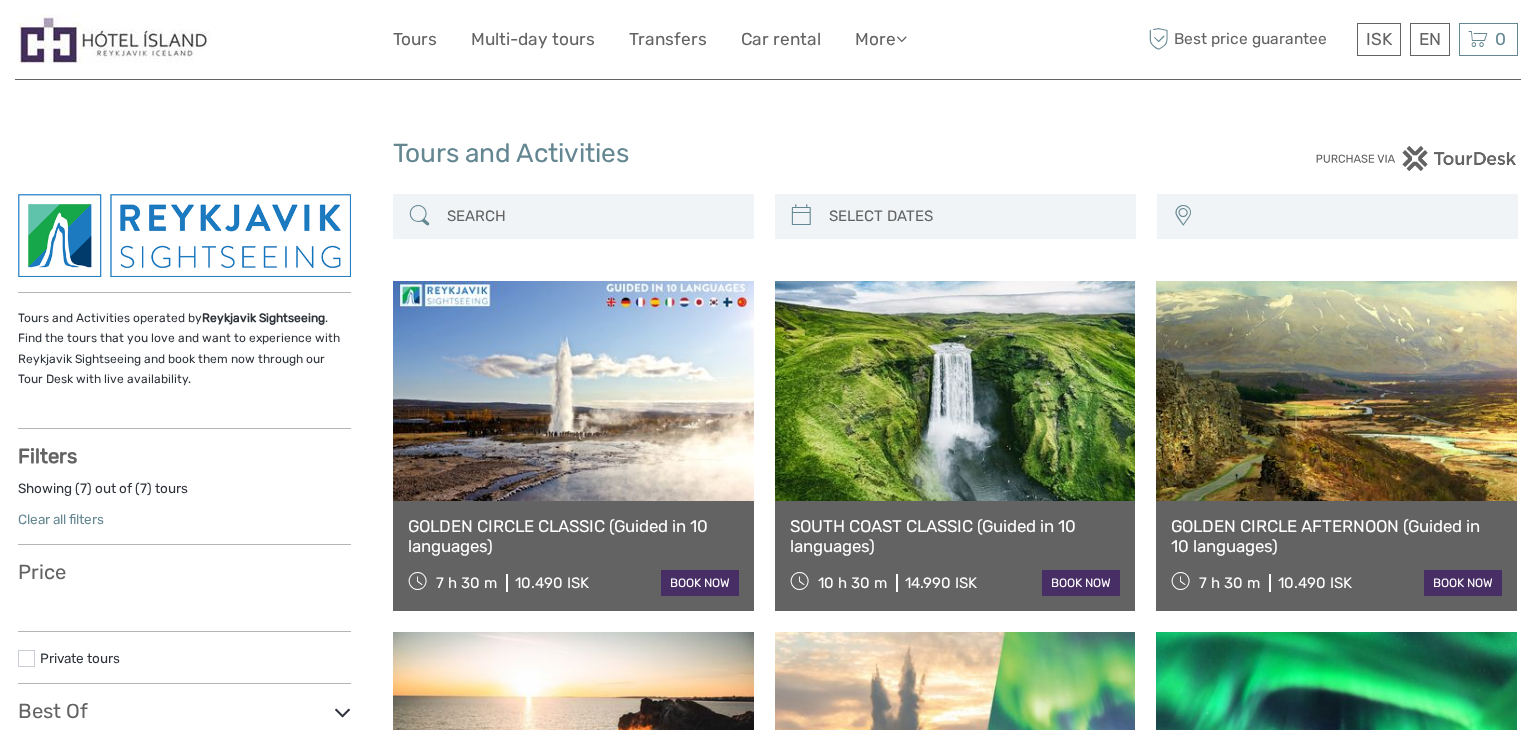 select 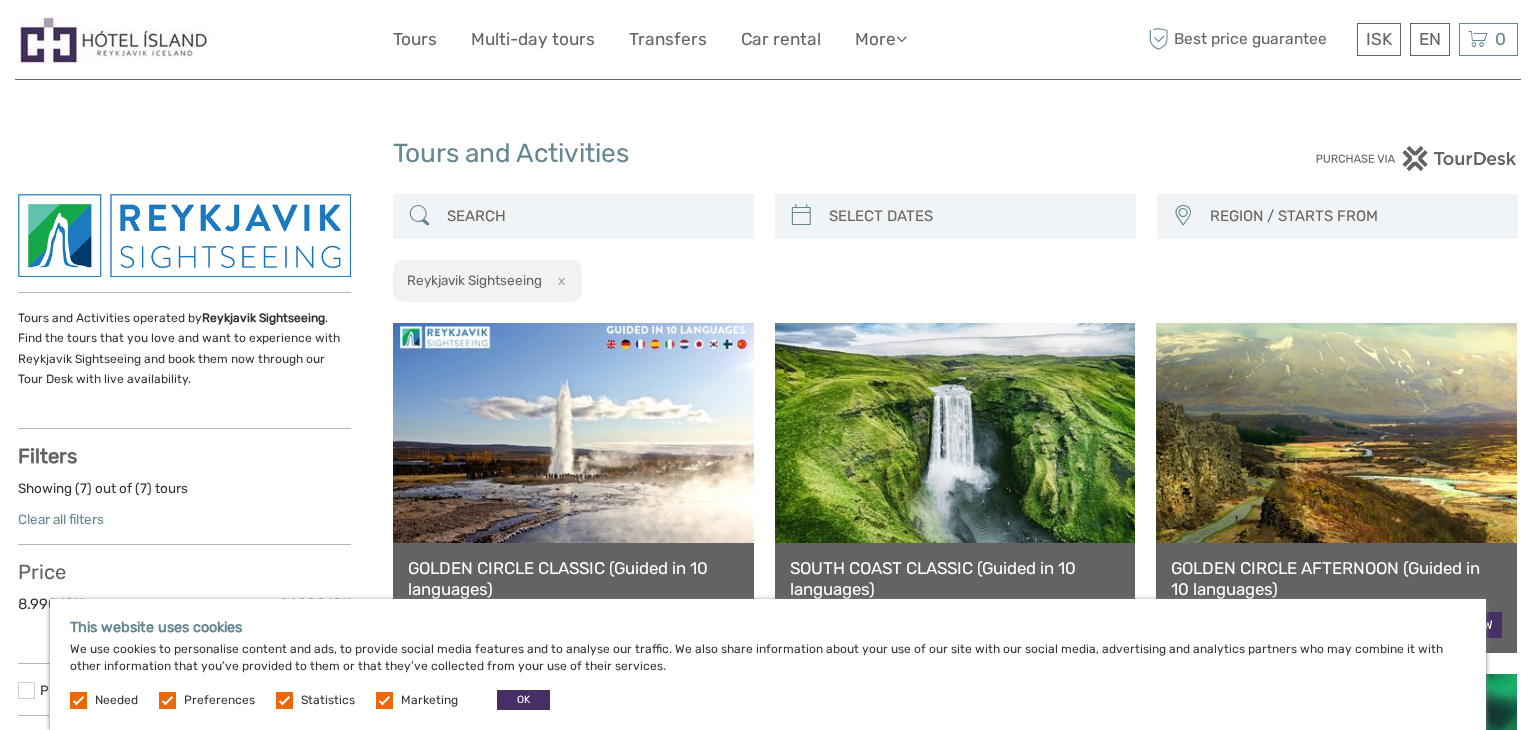 scroll, scrollTop: 0, scrollLeft: 0, axis: both 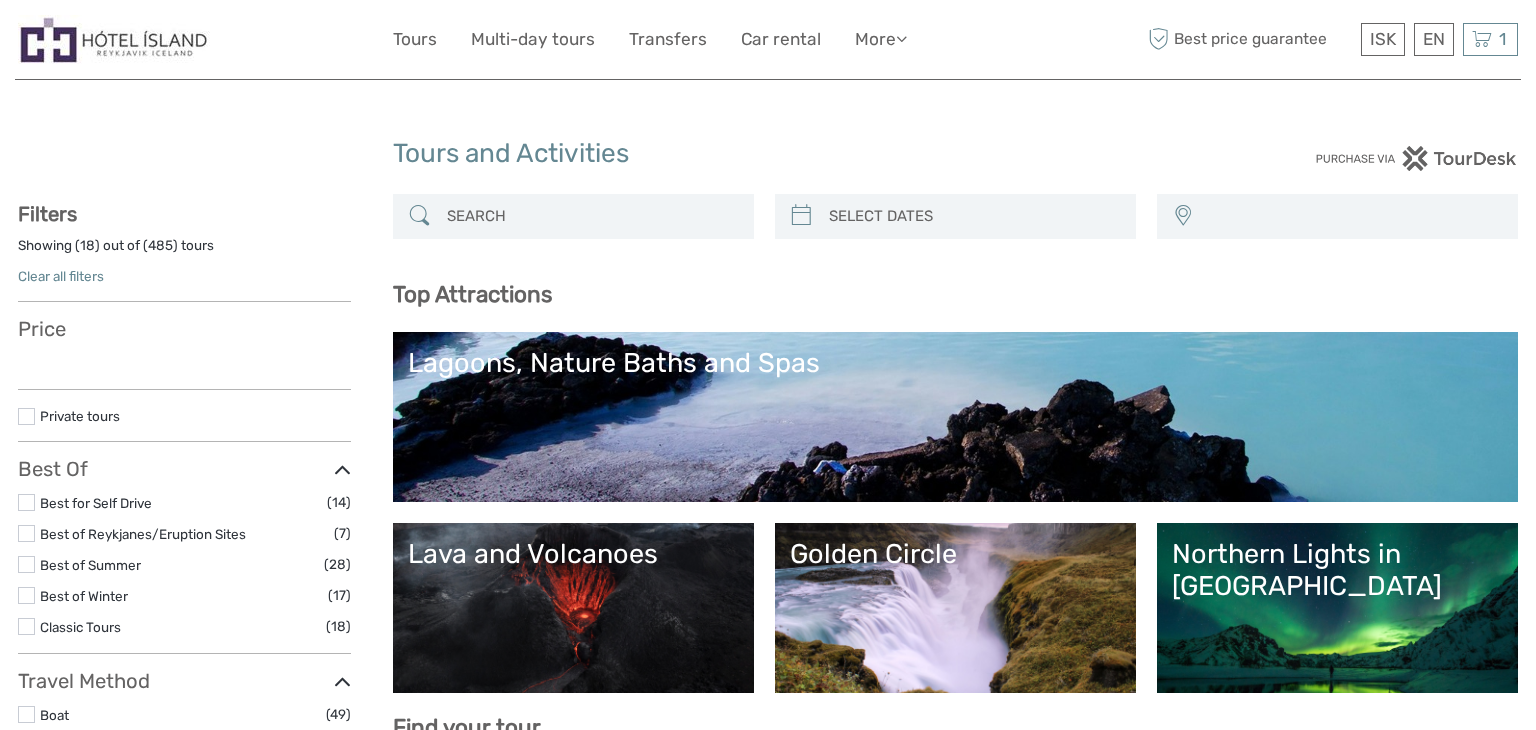 select 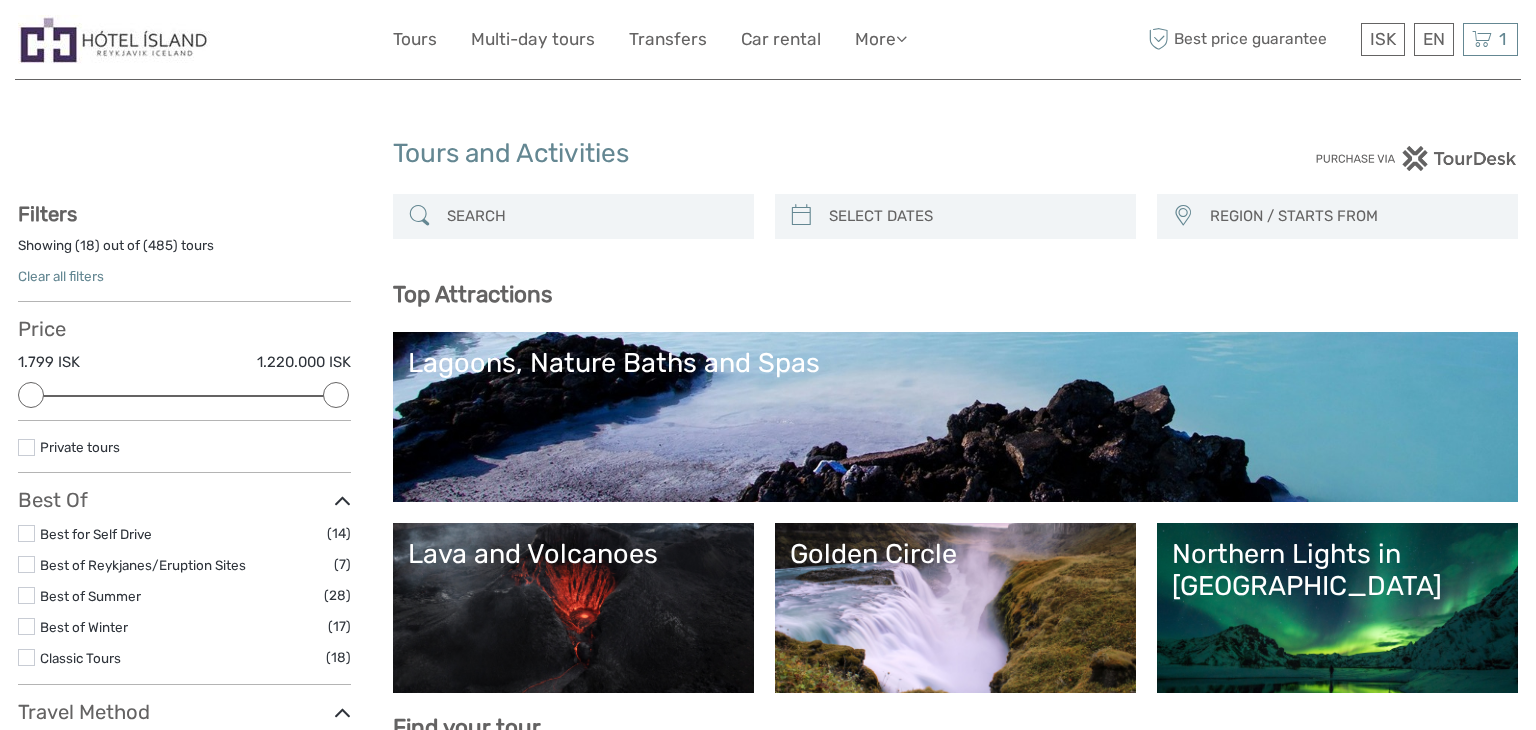 scroll, scrollTop: 0, scrollLeft: 0, axis: both 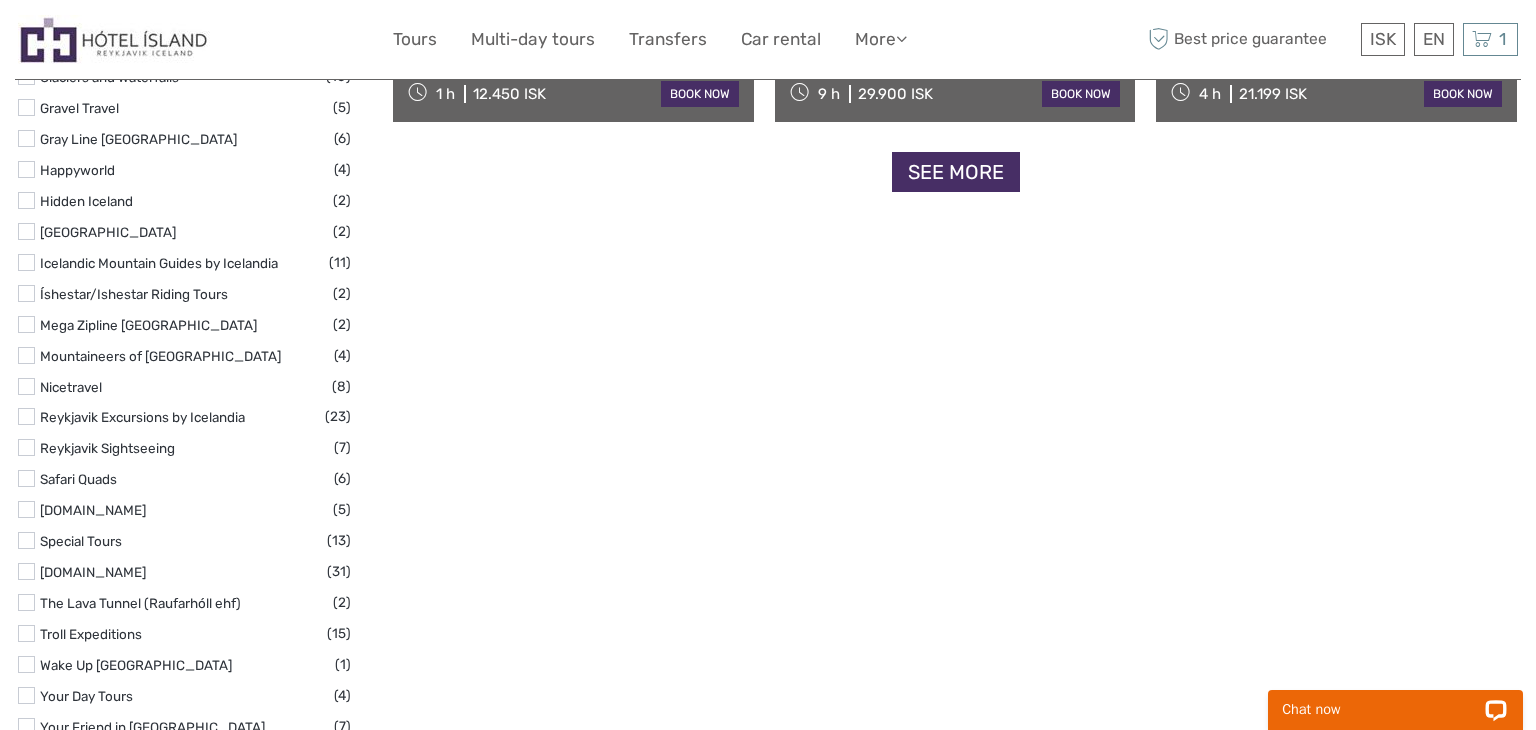 click on "See more" at bounding box center (956, 172) 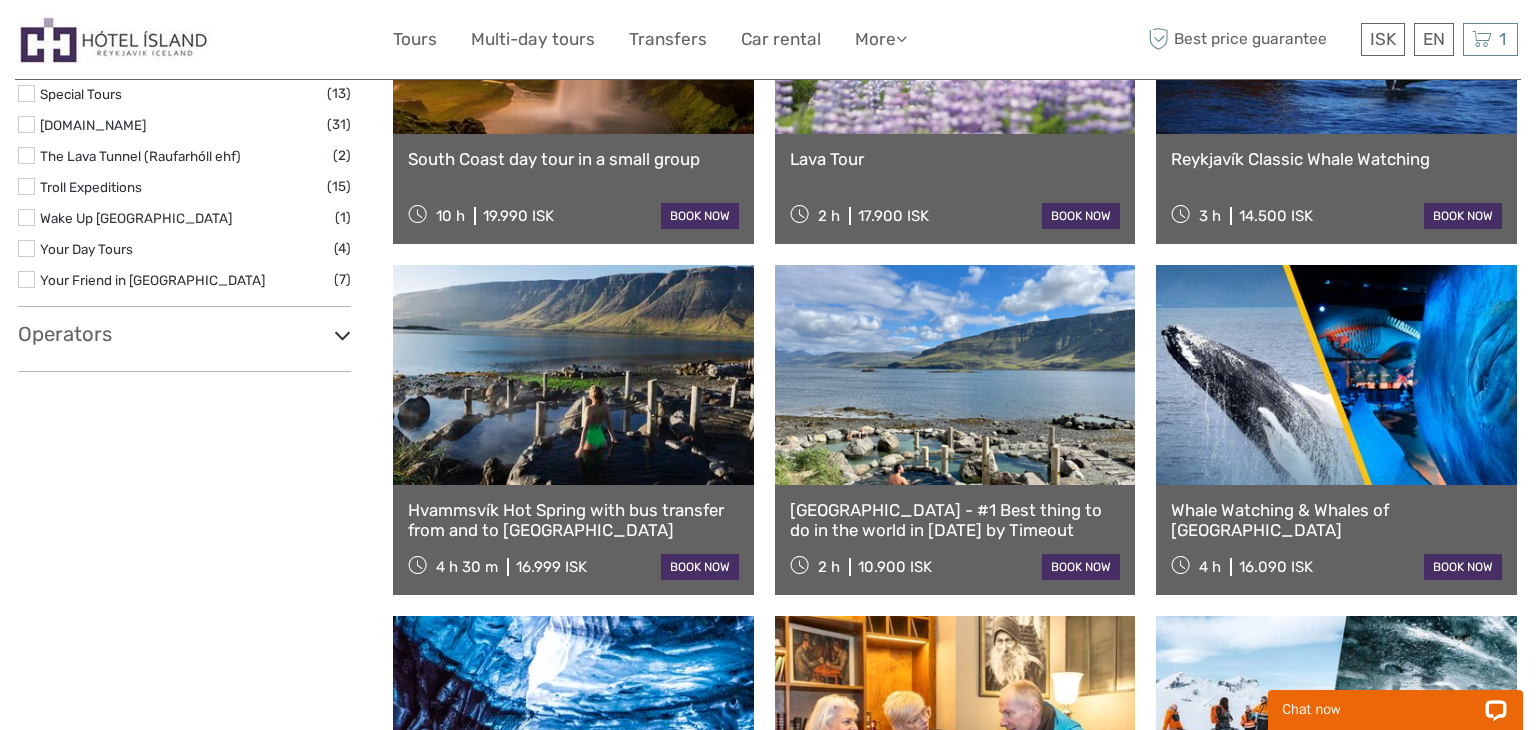 scroll, scrollTop: 3176, scrollLeft: 0, axis: vertical 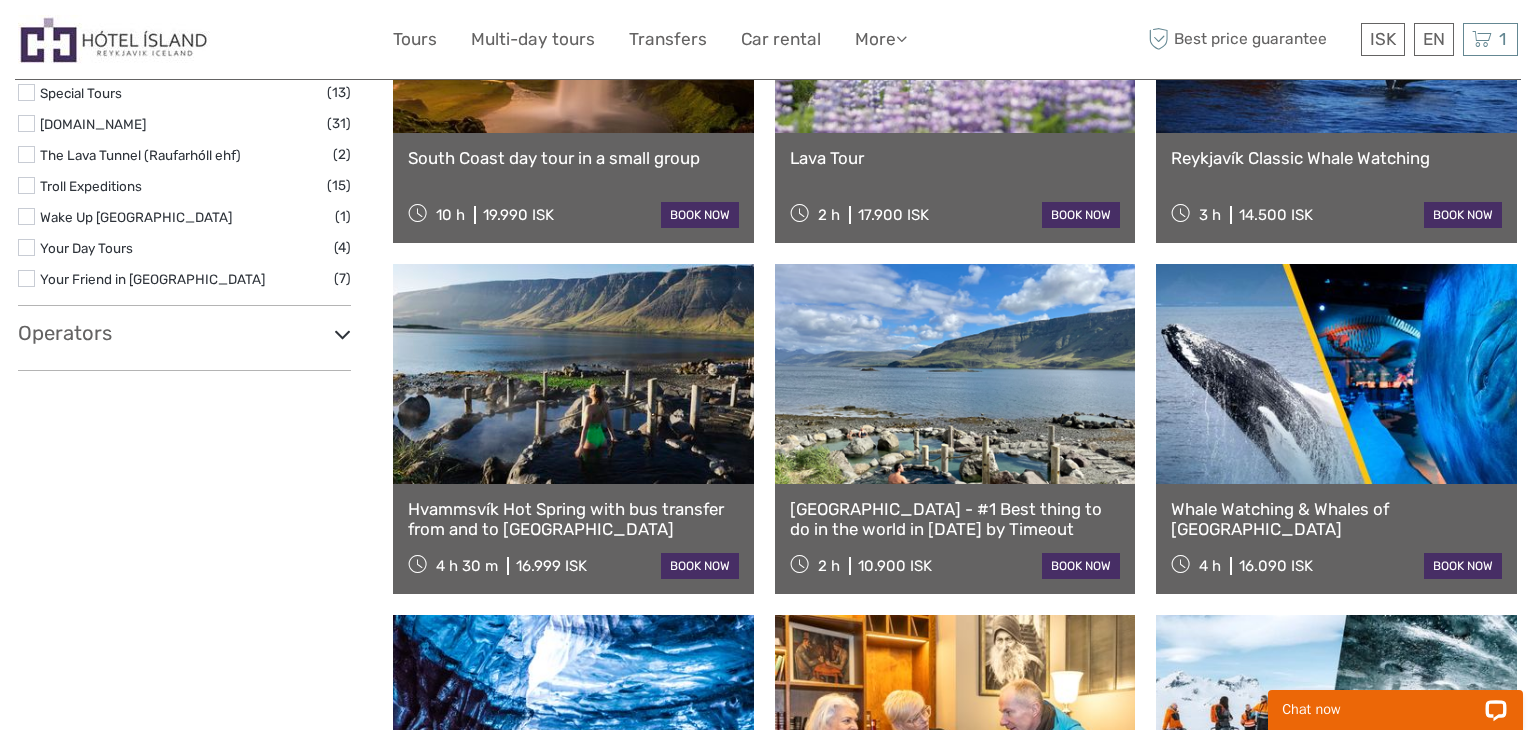 click at bounding box center [342, 334] 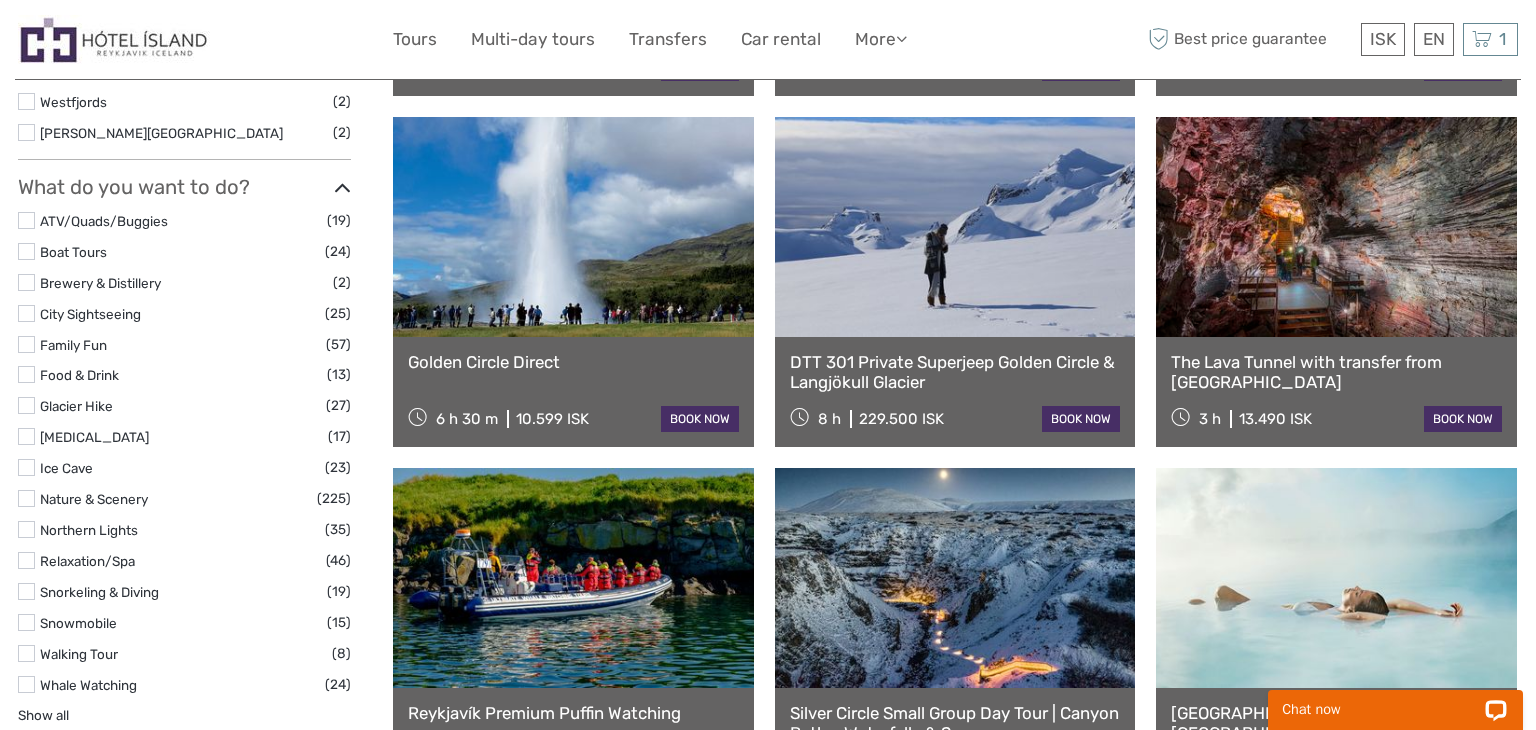 scroll, scrollTop: 1573, scrollLeft: 0, axis: vertical 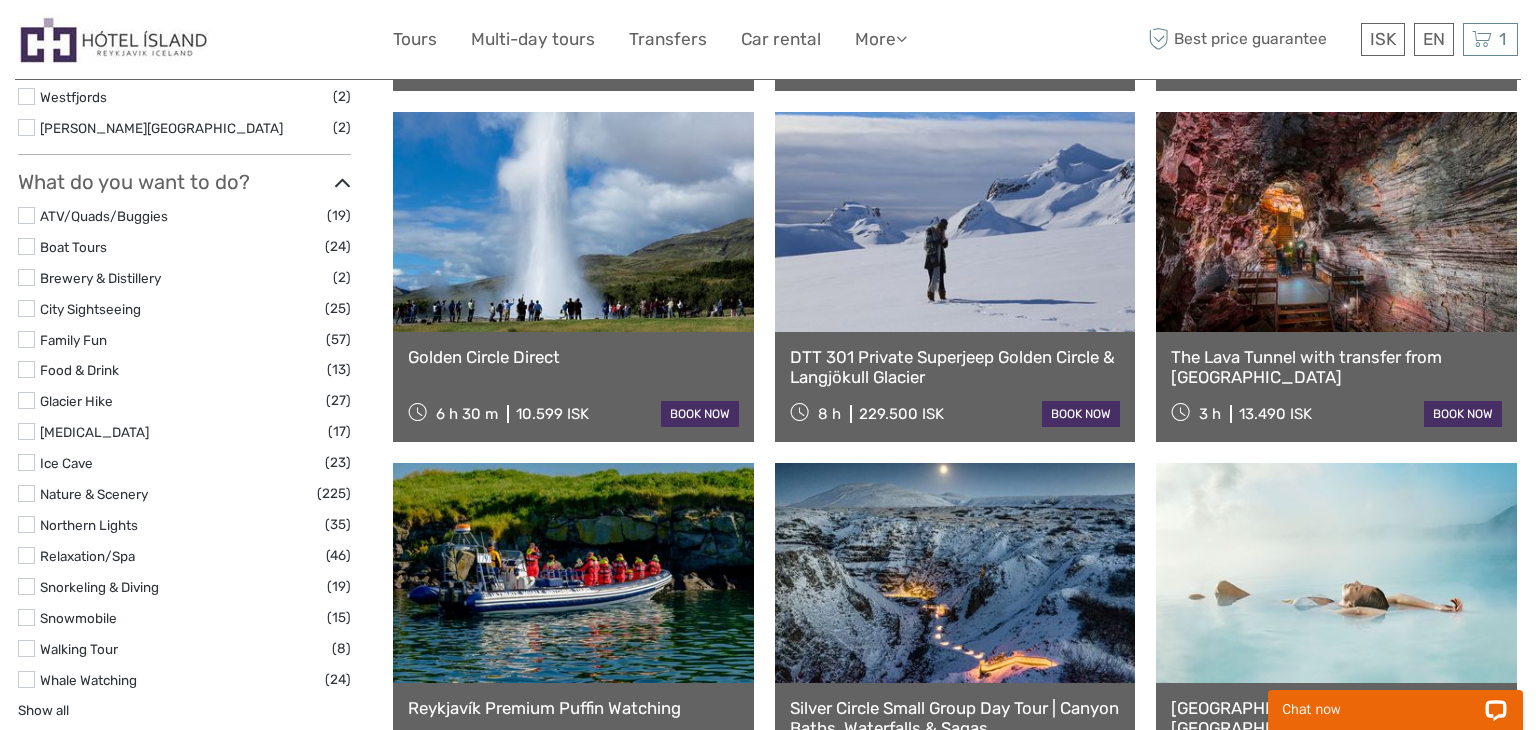 click on "Northern Lights" at bounding box center (182, 525) 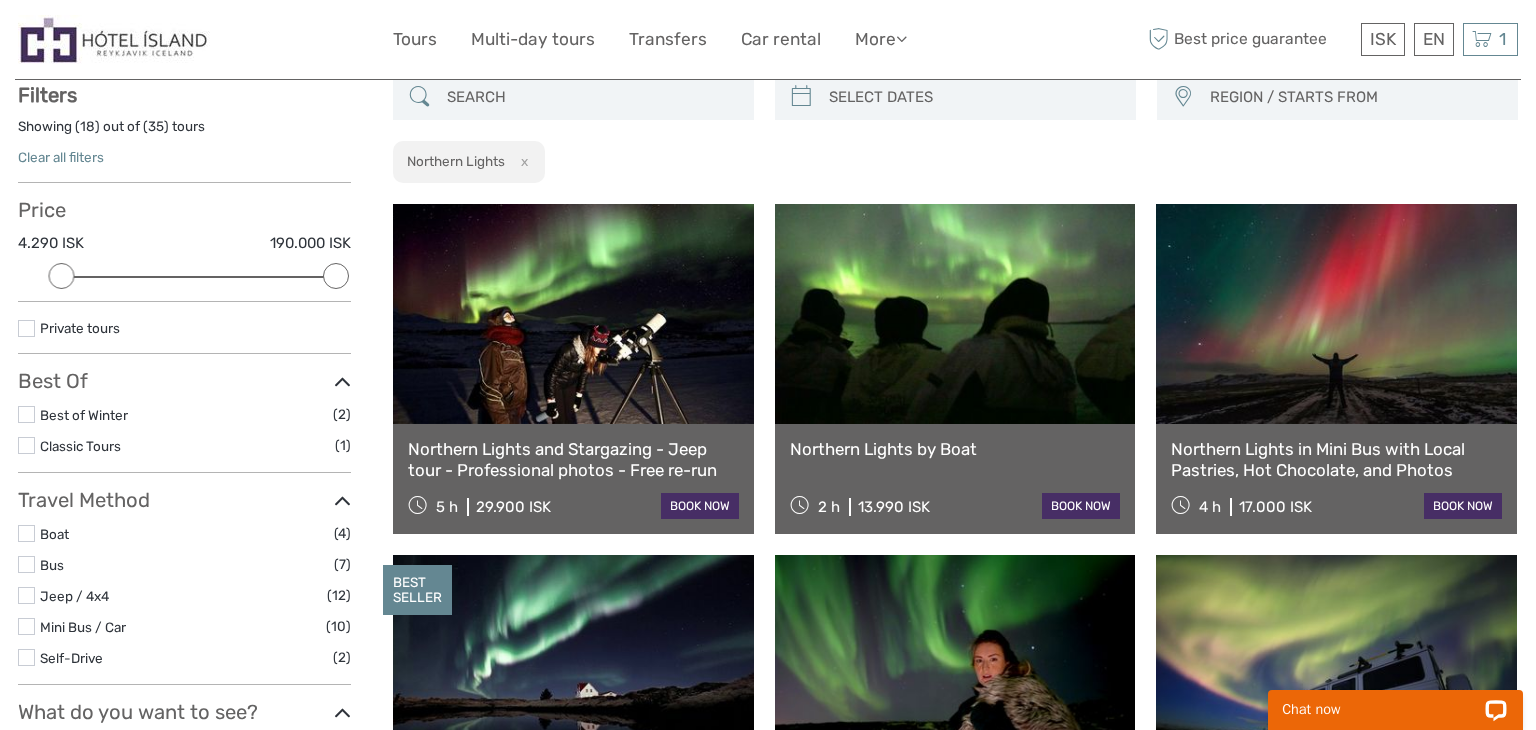 scroll, scrollTop: 113, scrollLeft: 0, axis: vertical 